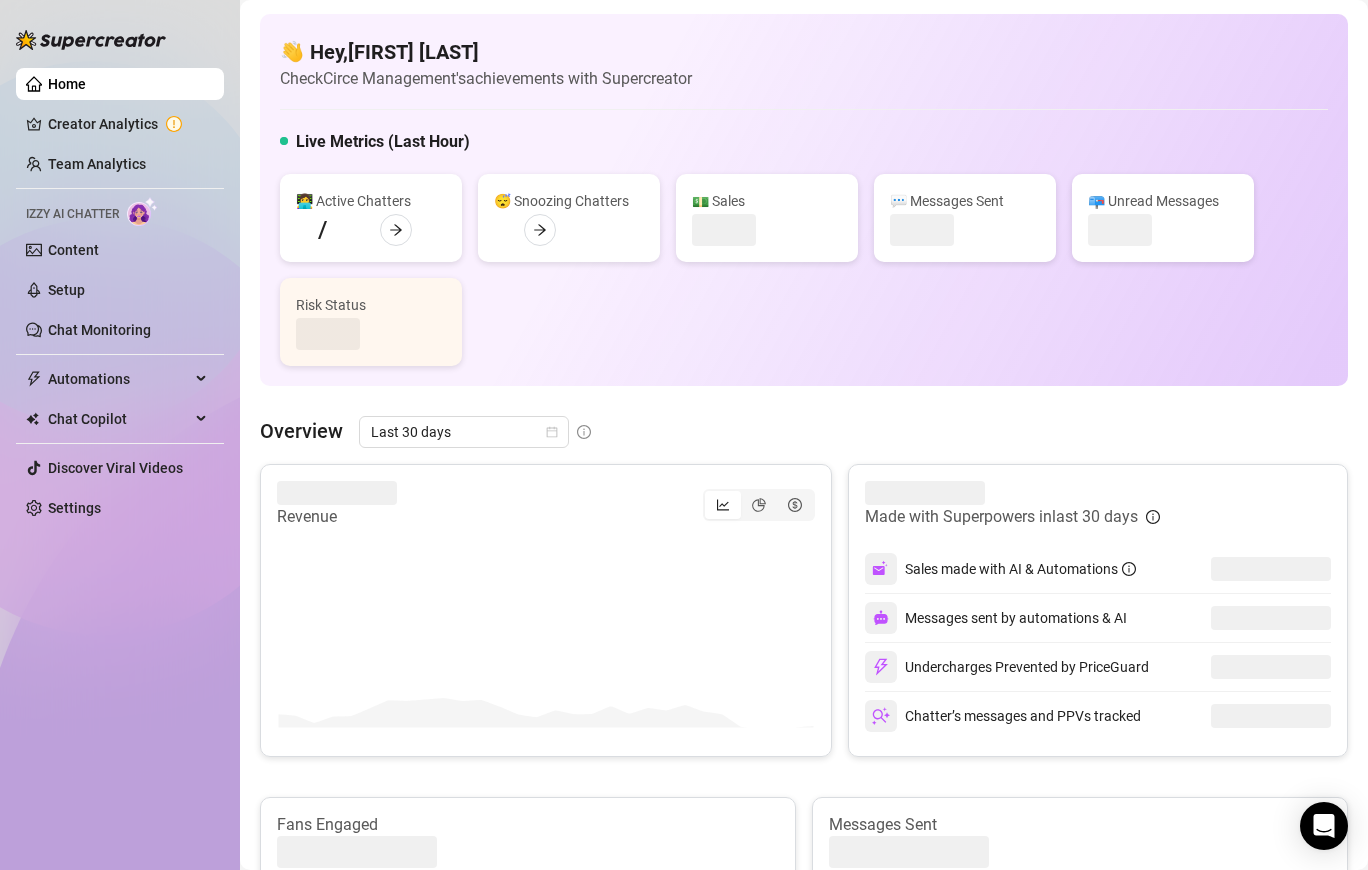 scroll, scrollTop: 0, scrollLeft: 0, axis: both 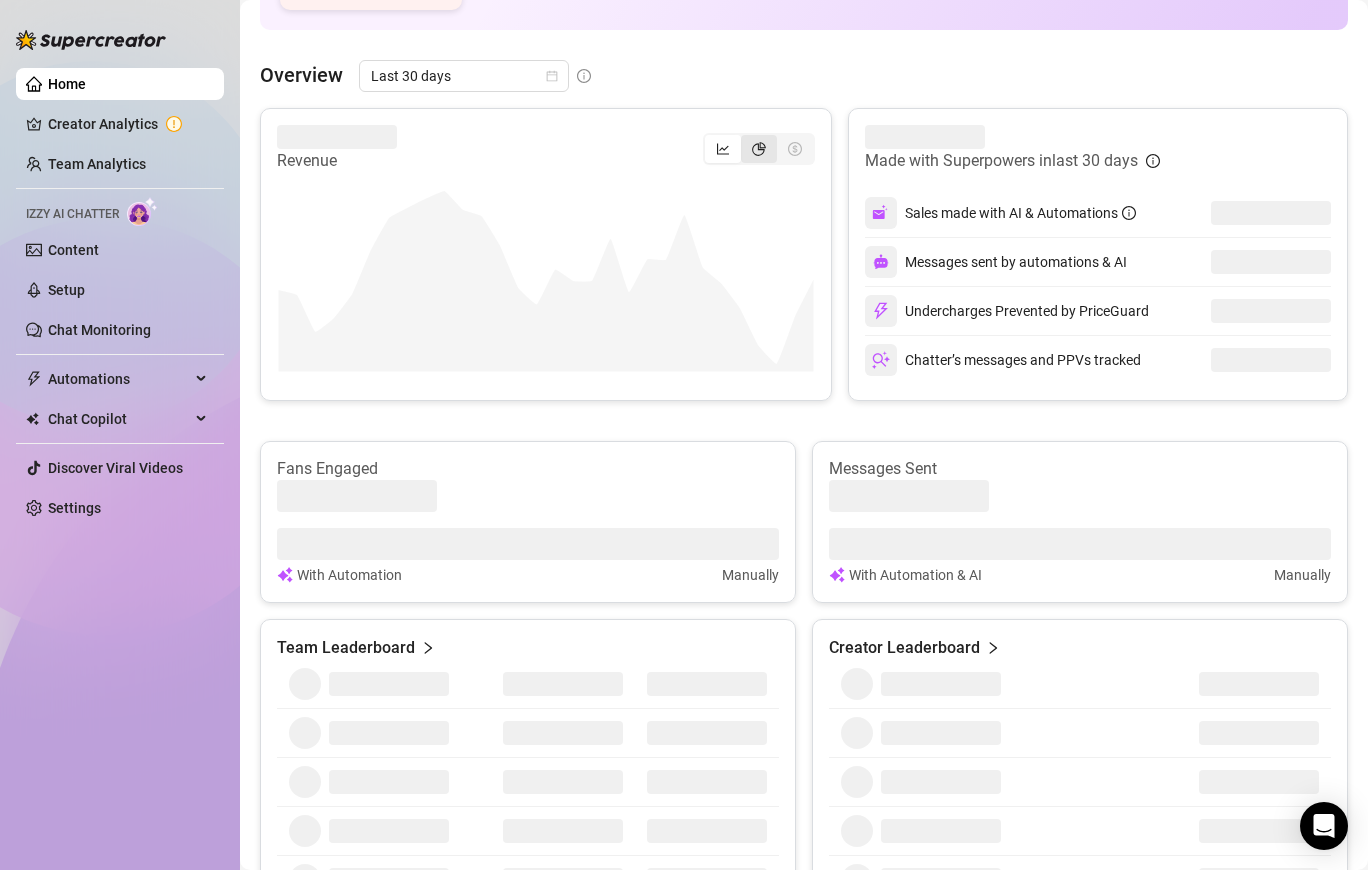 click 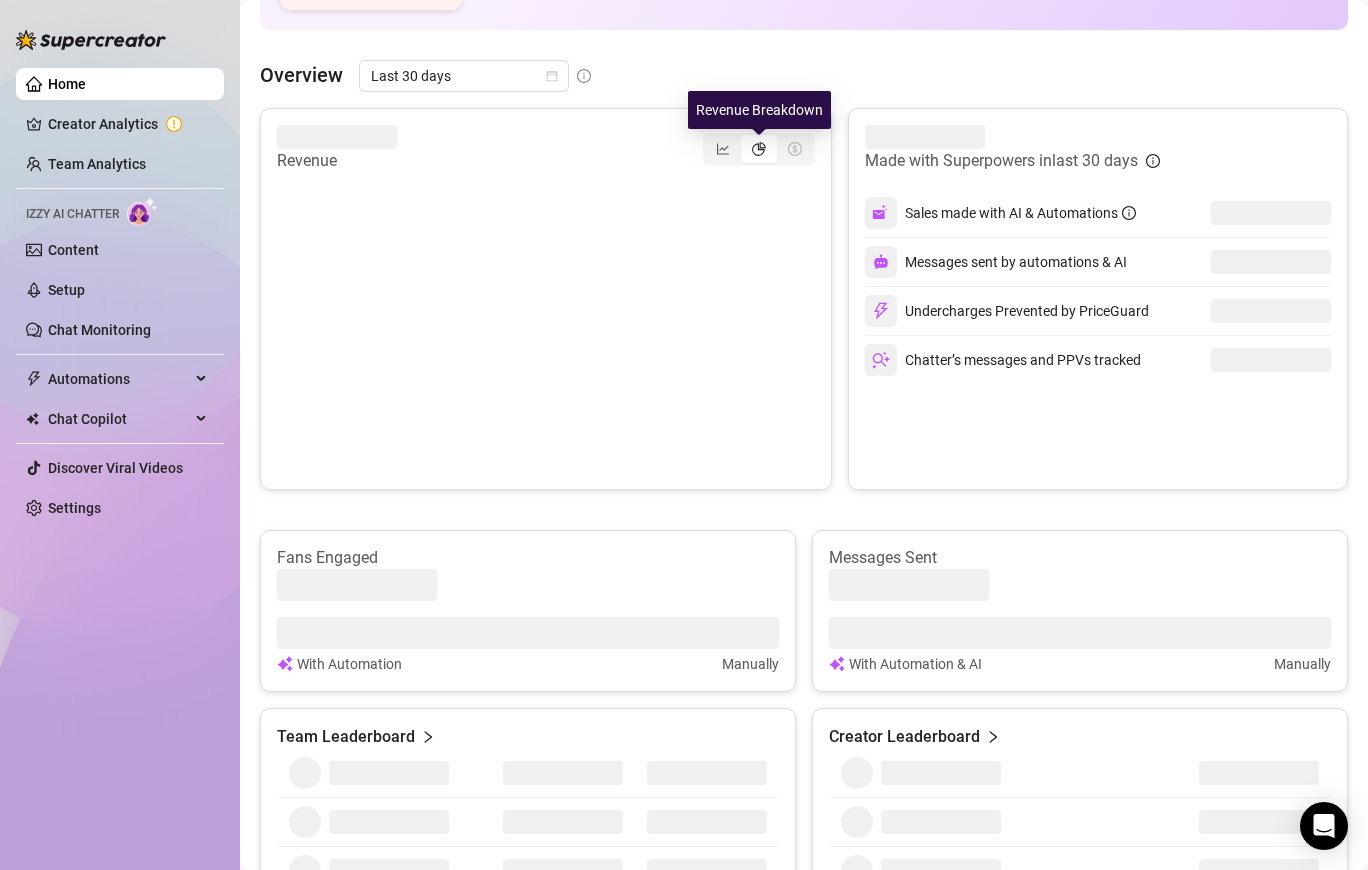 click 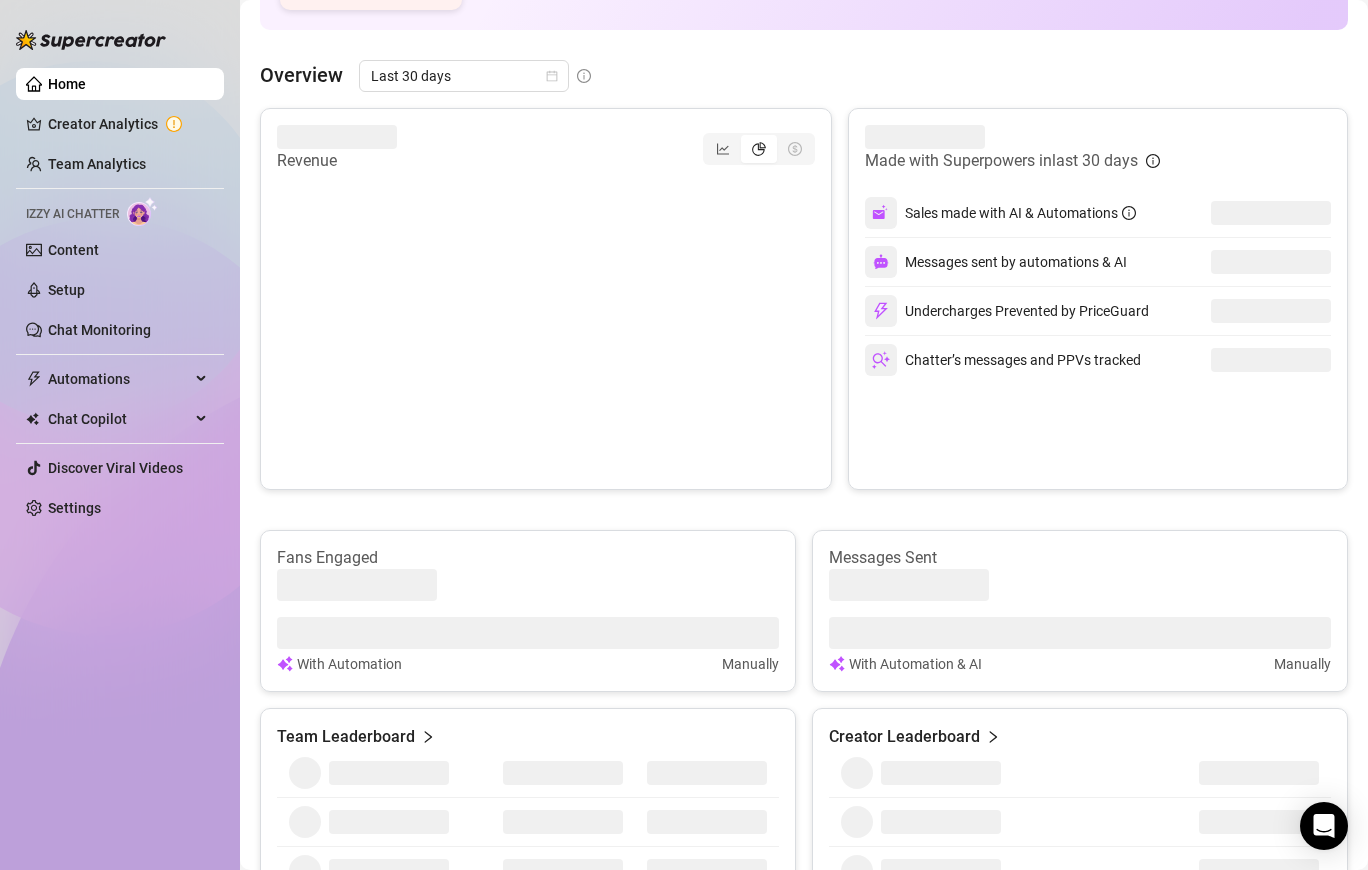 click 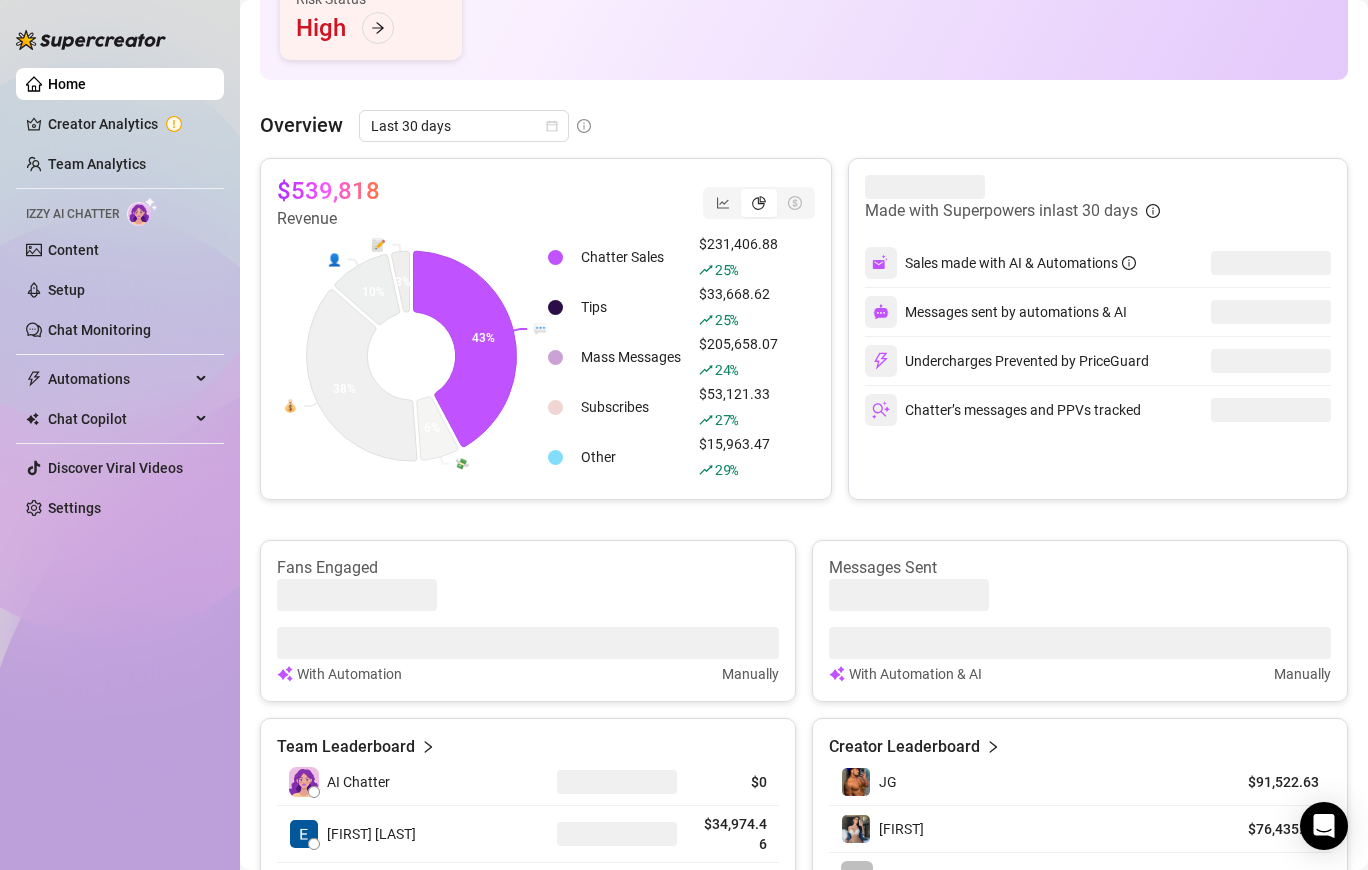 scroll, scrollTop: 330, scrollLeft: 0, axis: vertical 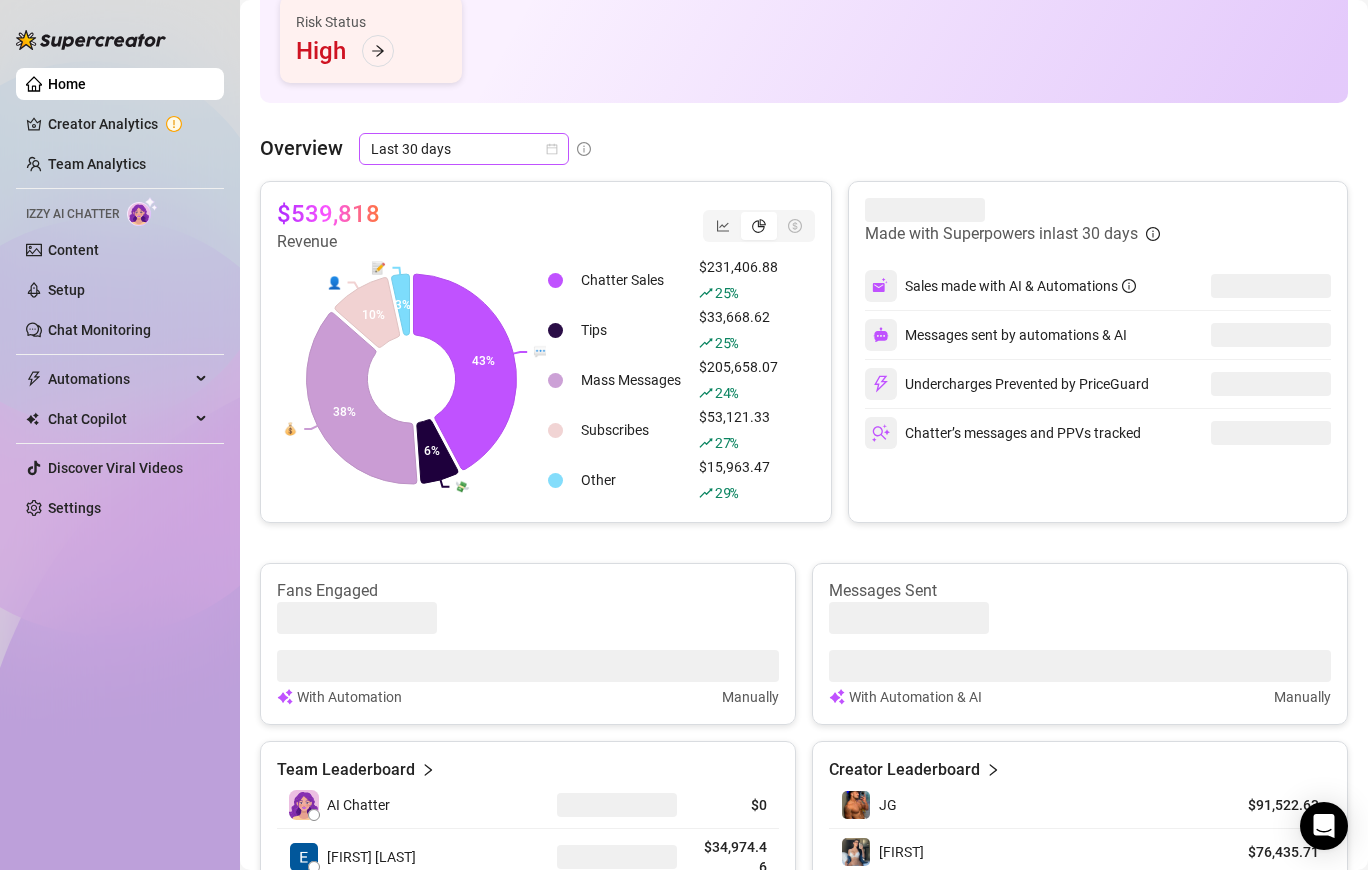 click on "Last 30 days" at bounding box center (464, 149) 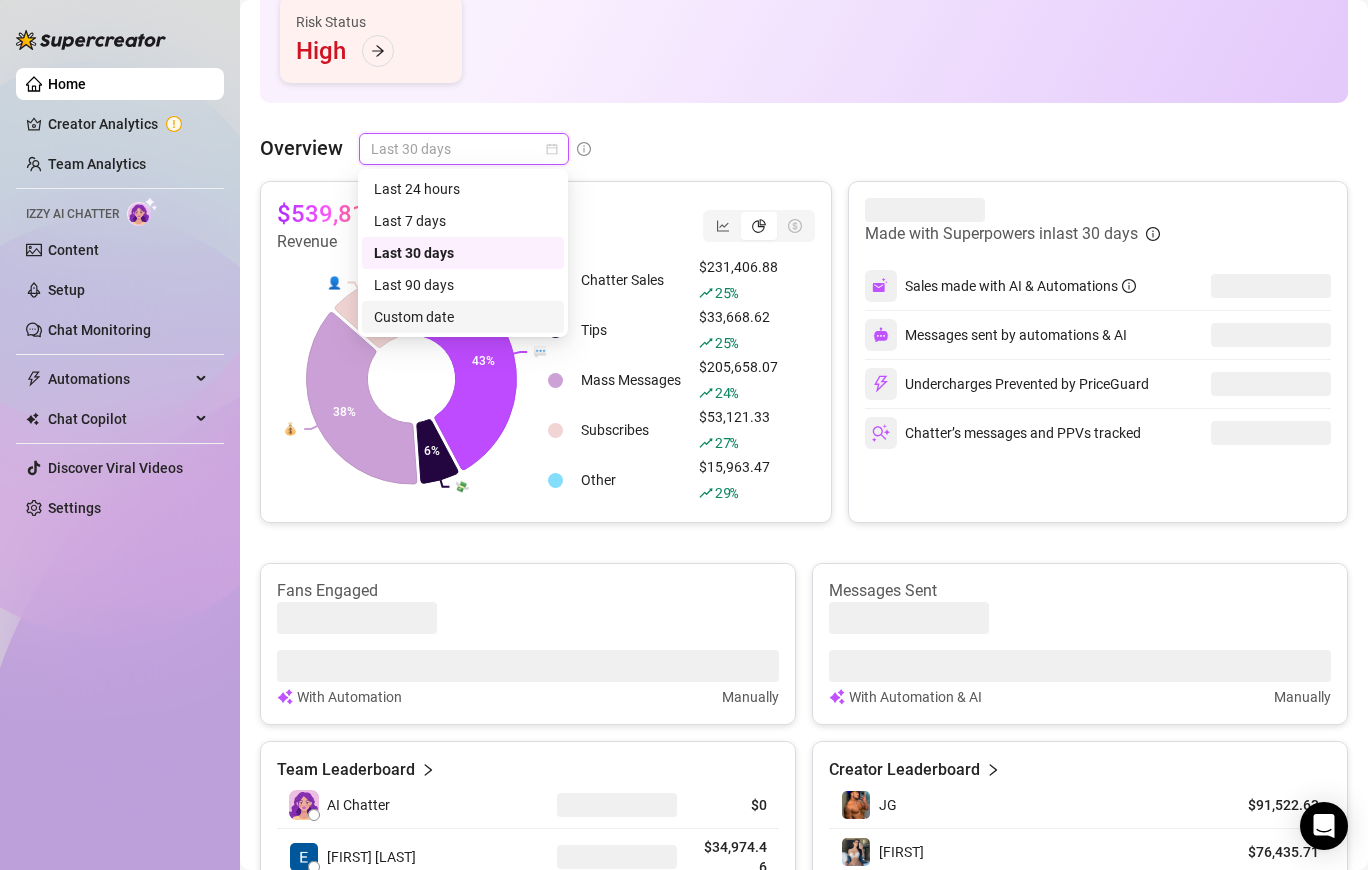 click on "Custom date" at bounding box center (463, 317) 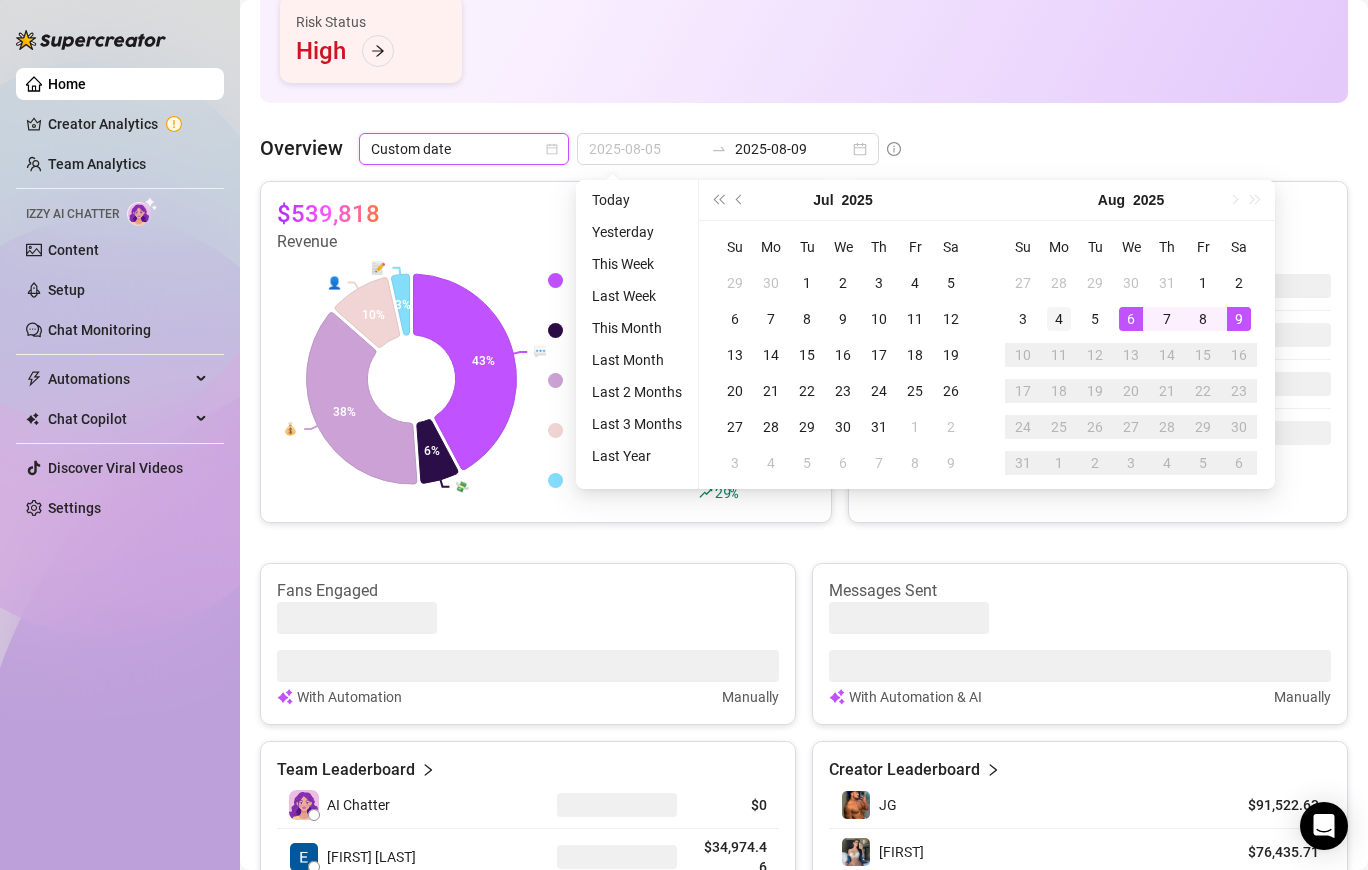 type on "2025-08-04" 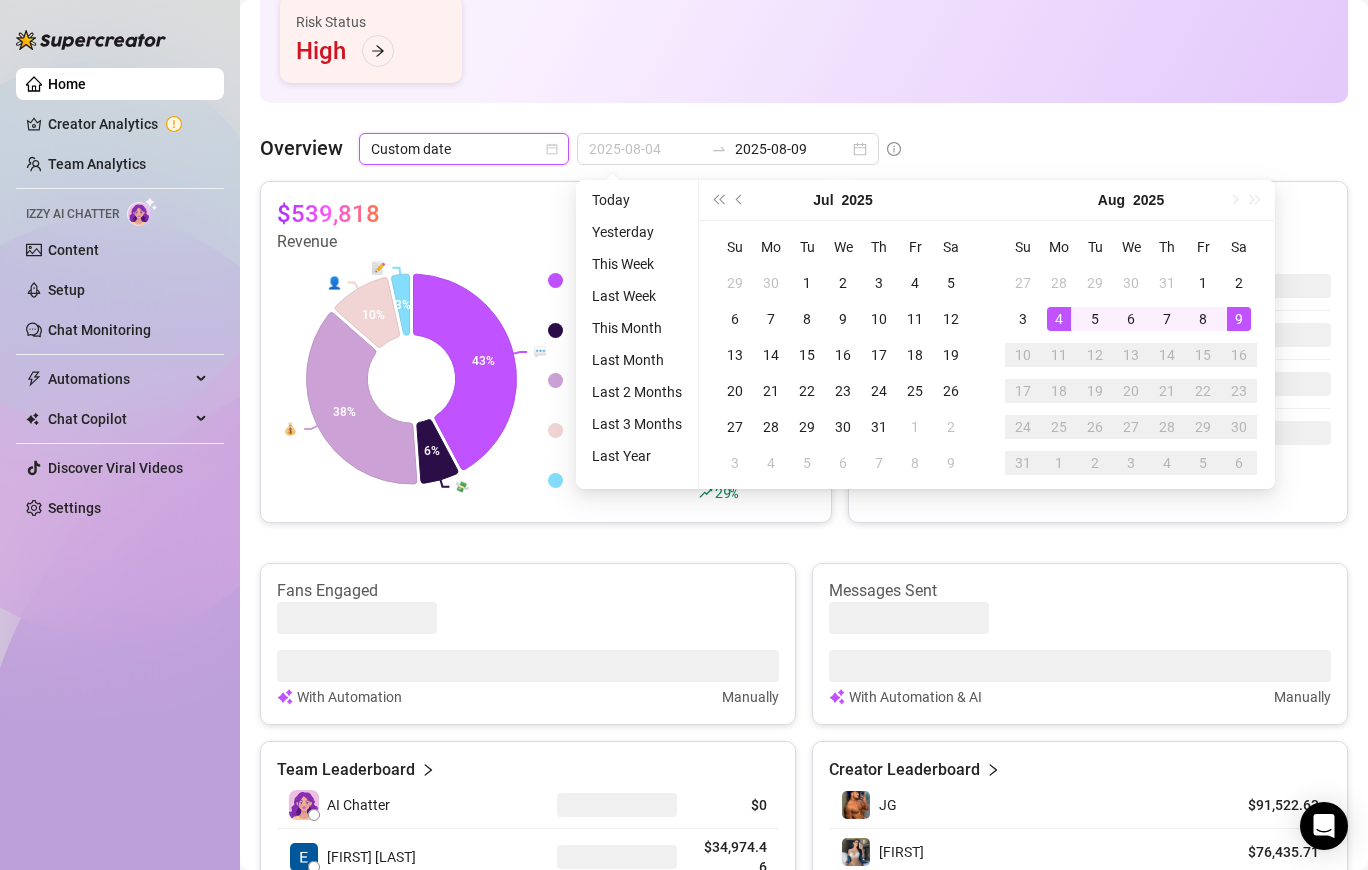 click on "4" at bounding box center (1059, 319) 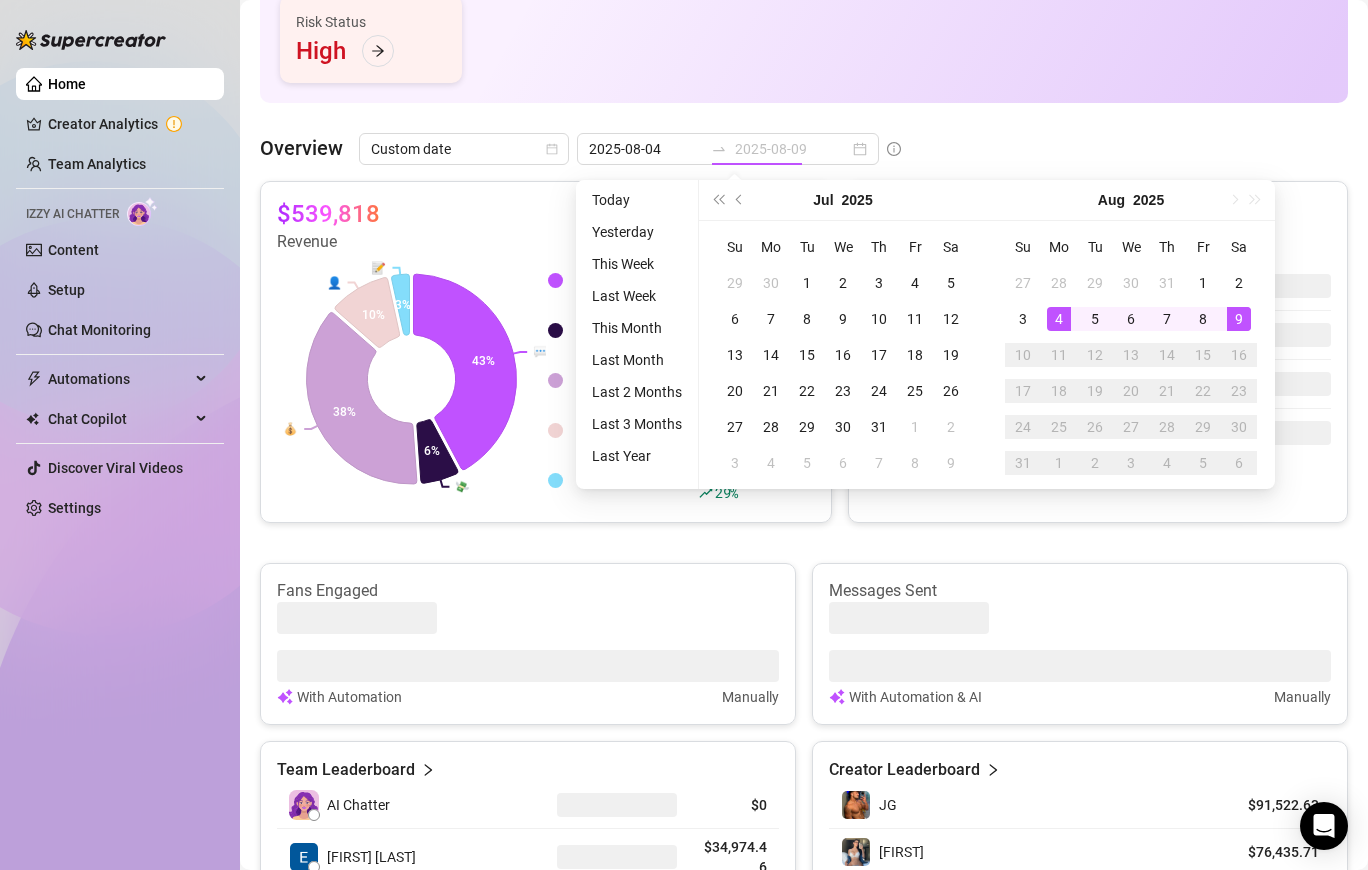 click on "4" at bounding box center [1059, 319] 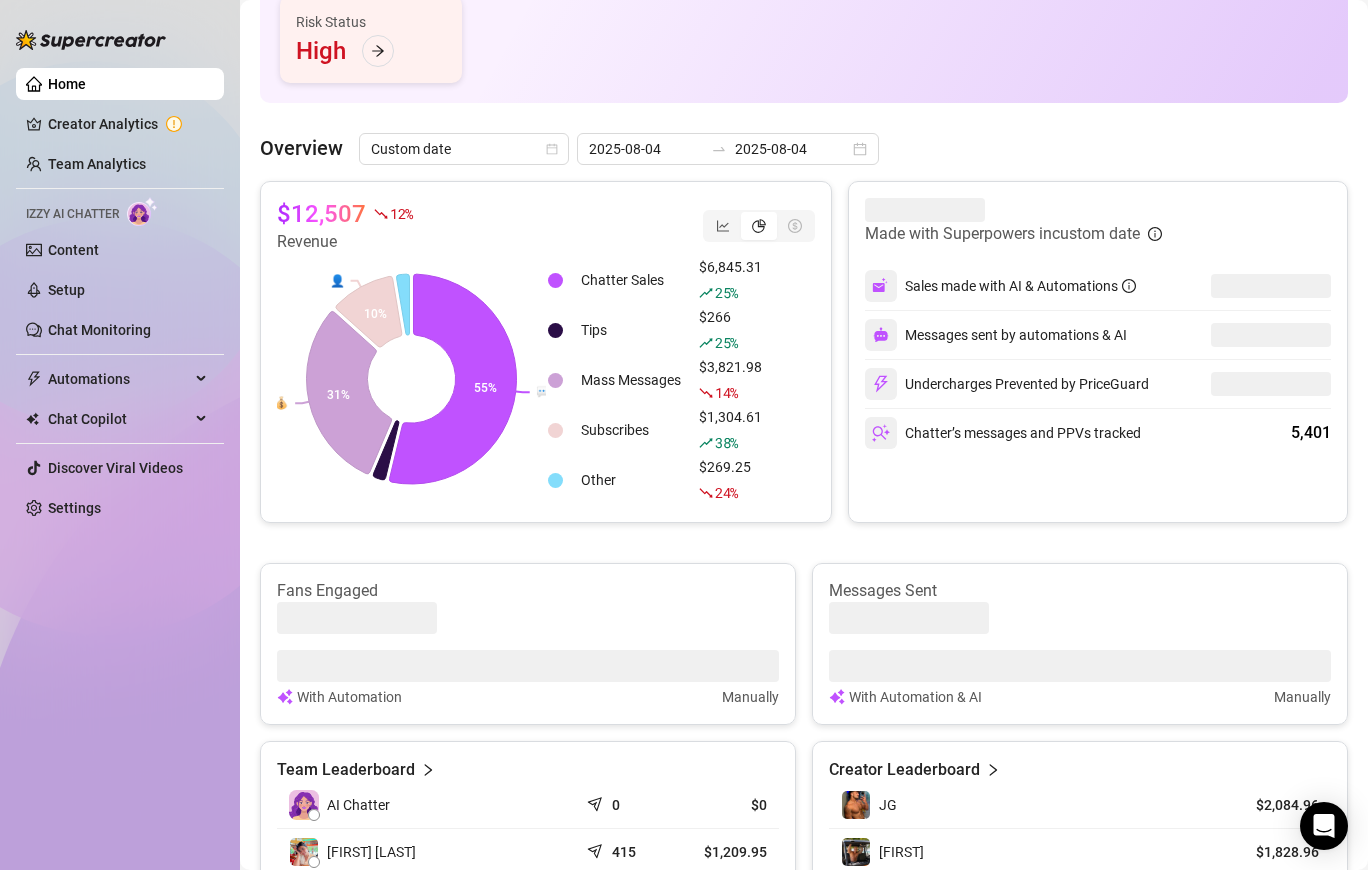 click on "$12,507" at bounding box center (321, 214) 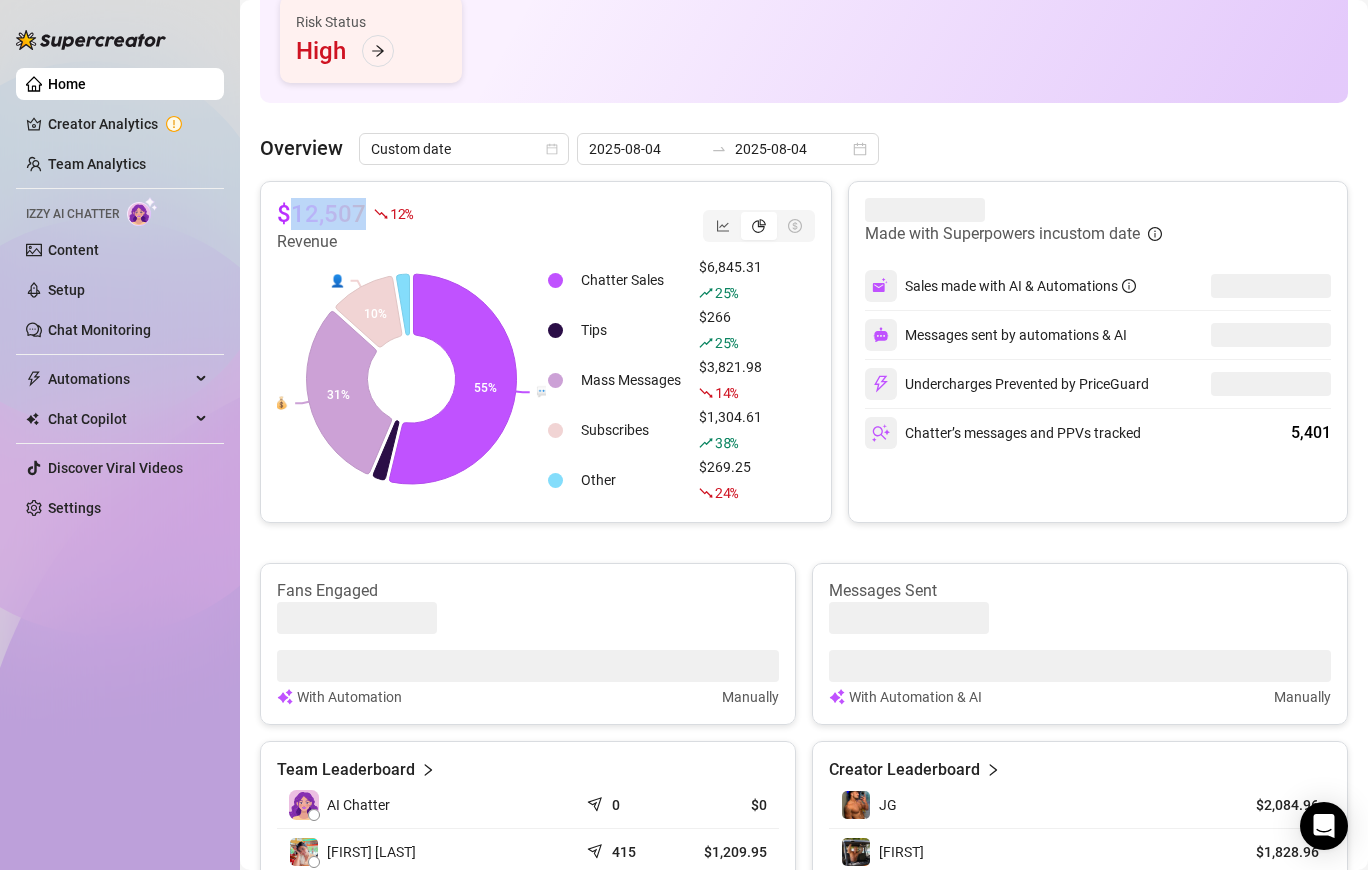 click on "$12,507" at bounding box center [321, 214] 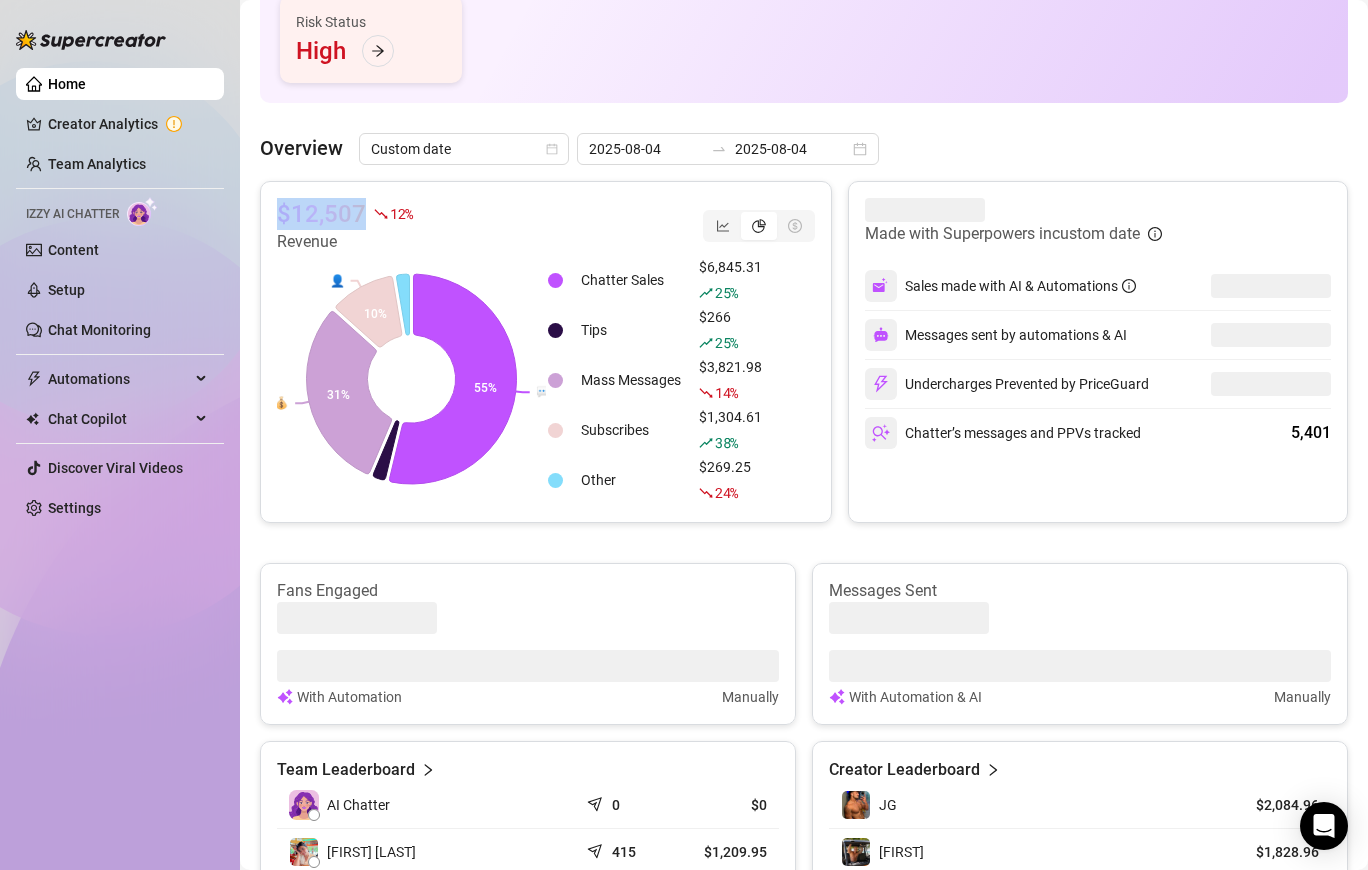 click on "$12,507" at bounding box center [321, 214] 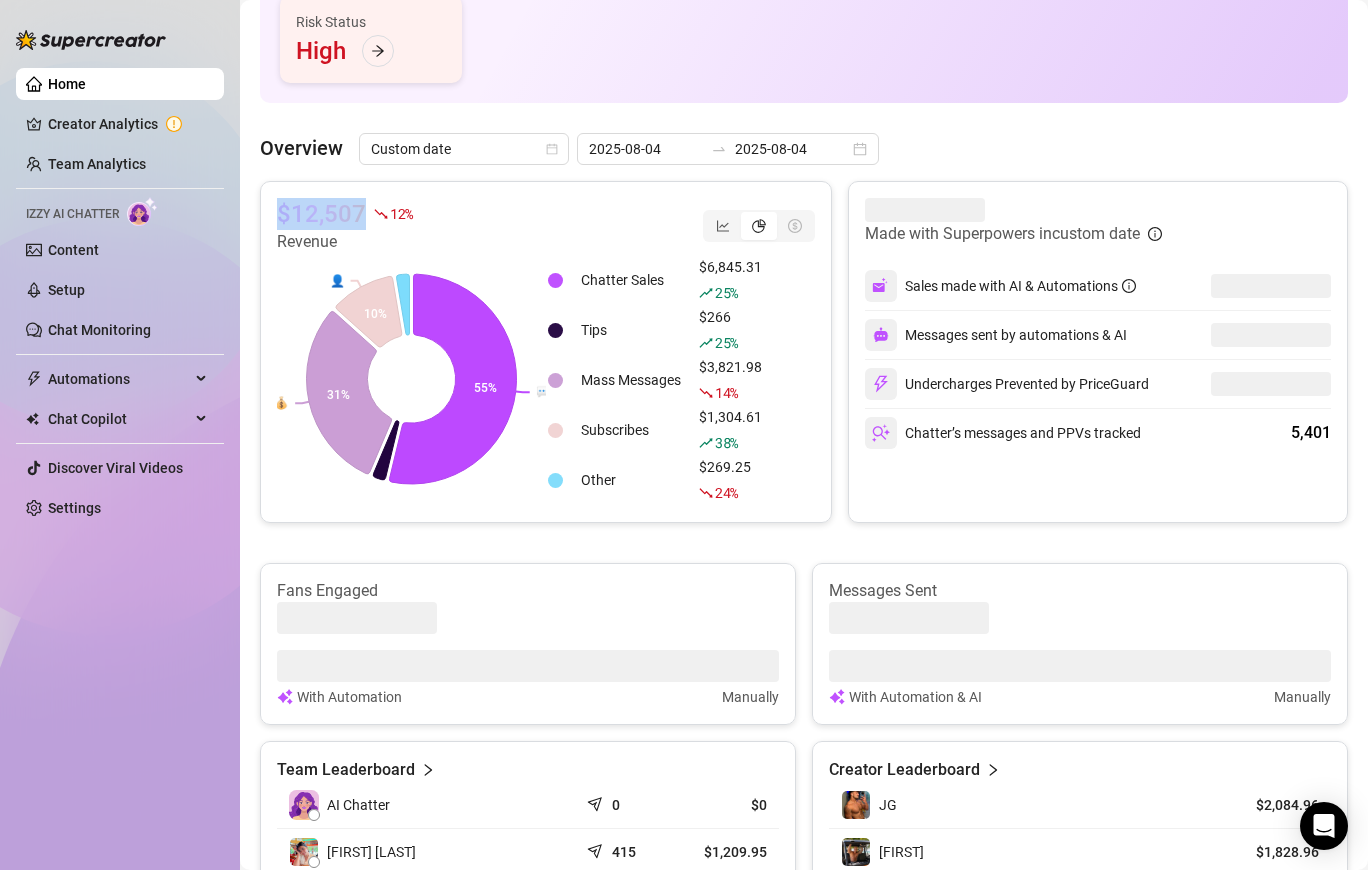click on "Overview Custom date 2025-08-04 2025-08-04 $12,507 12 % Revenue 💬 💰 👤 55% 31% 10% Chatter Sales $6,845.31 25 % Tips $266 25 % Mass Messages $3,821.98 14 % Subscribes $1,304.61 38 % Other $269.25 24 % Made with Superpowers in  custom date Sales made with AI & Automations Messages sent by automations & AI Undercharges Prevented by PriceGuard Chatter’s messages and PPVs tracked 5,401 Fans Engaged With Automation   Manually Messages Sent With Automation & AI   Manually Team Leaderboard AI Chatter 0 $0 [FIRST] [LAST] 415 $1,209.95 [FIRST] [LAST] 411 $1,126.47 [FIRST] [LAST] 390 $920 [FIRST] [LAST] 515 $800 1 2 3 4 5 6 7 Creator Leaderboard JG $2,084.96 Nathan $1,828.96 [NAME] $1,524.88 [NAME] $1,265.5 Zach $1,104.89 1 2 3 4 5 6" at bounding box center (804, 611) 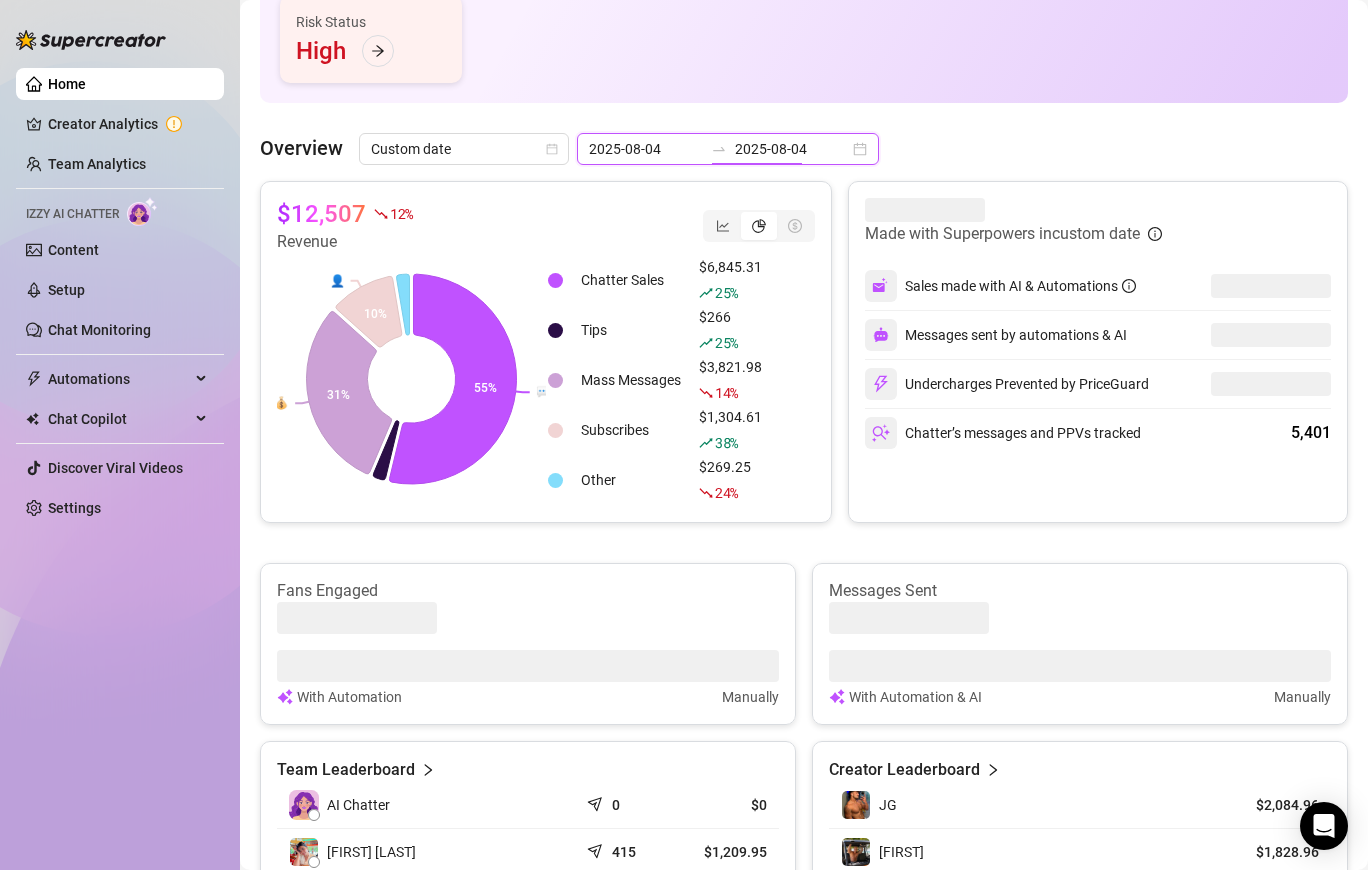 click on "2025-08-04" at bounding box center [792, 149] 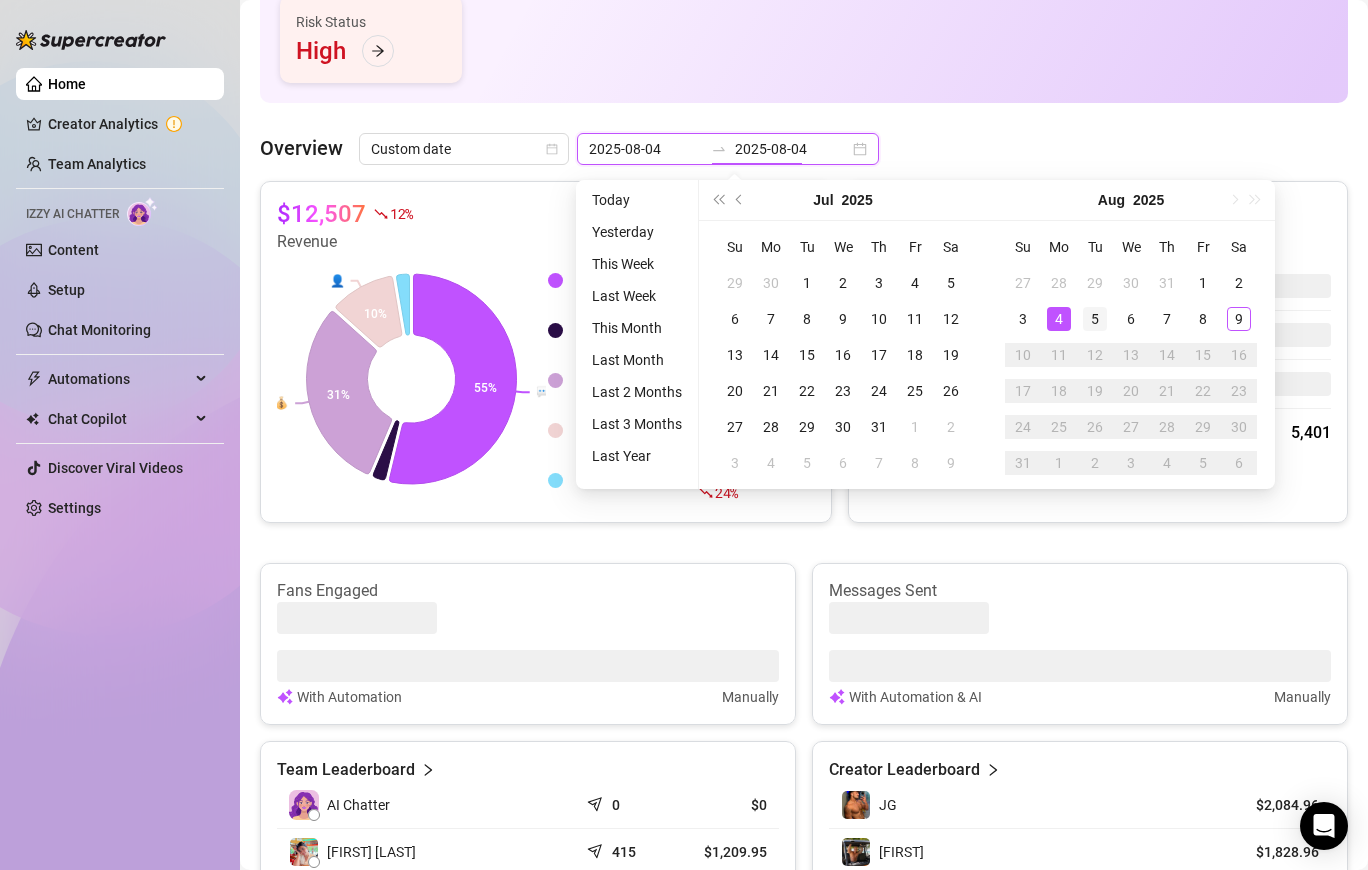 type on "2025-08-05" 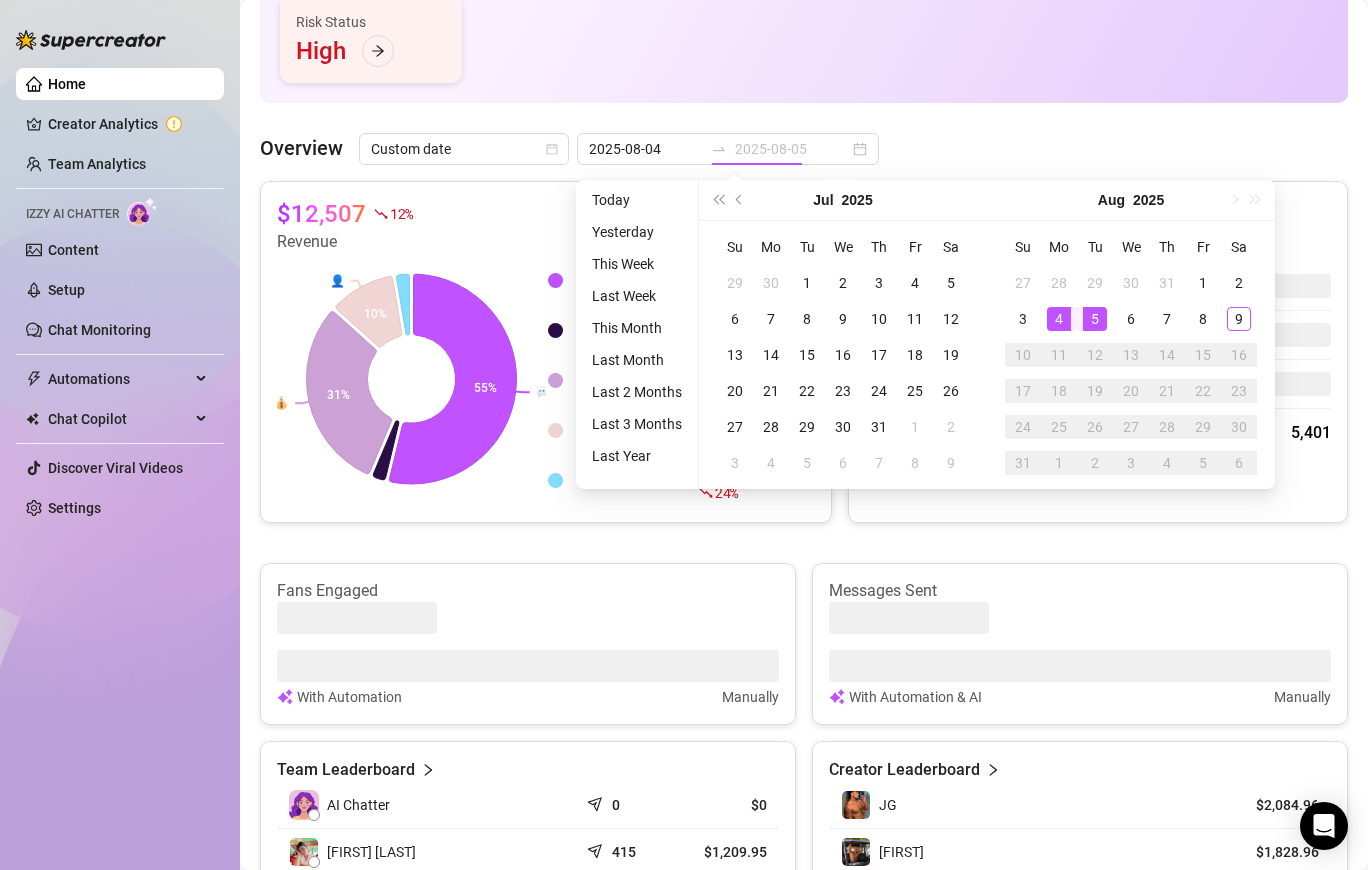 click on "5" at bounding box center [1095, 319] 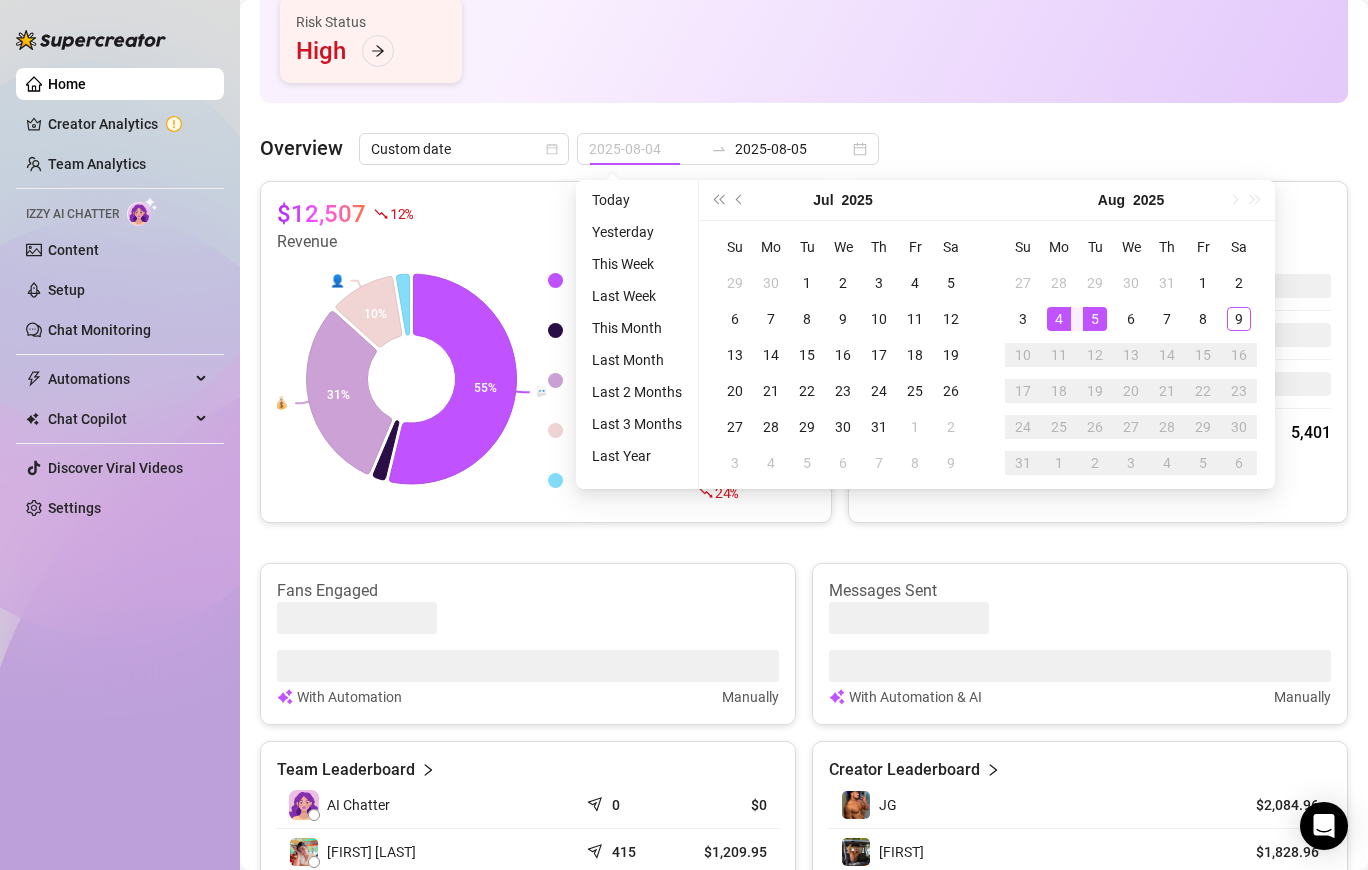 click on "5" at bounding box center [1095, 319] 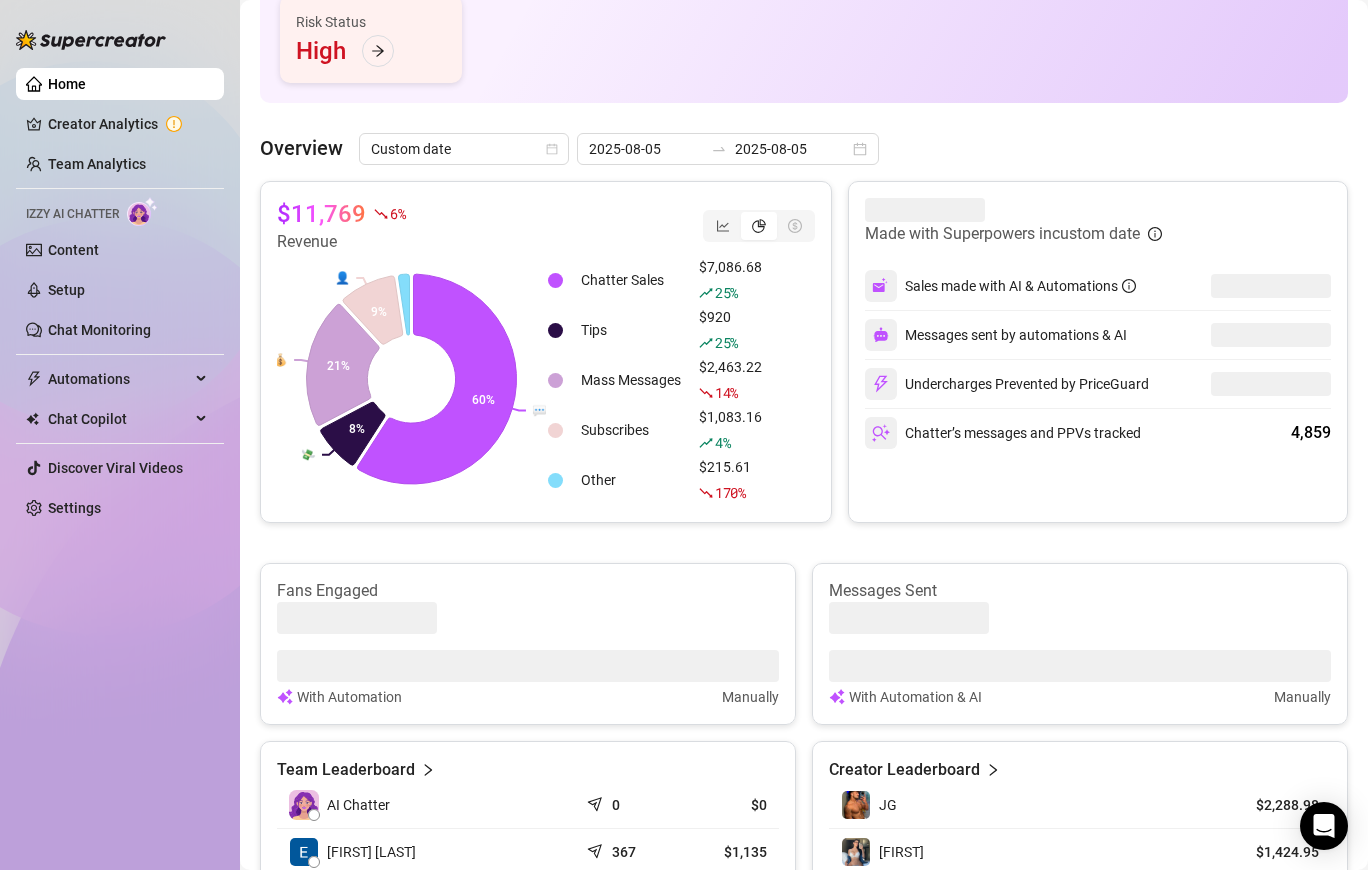 click on "$11,769" at bounding box center (321, 214) 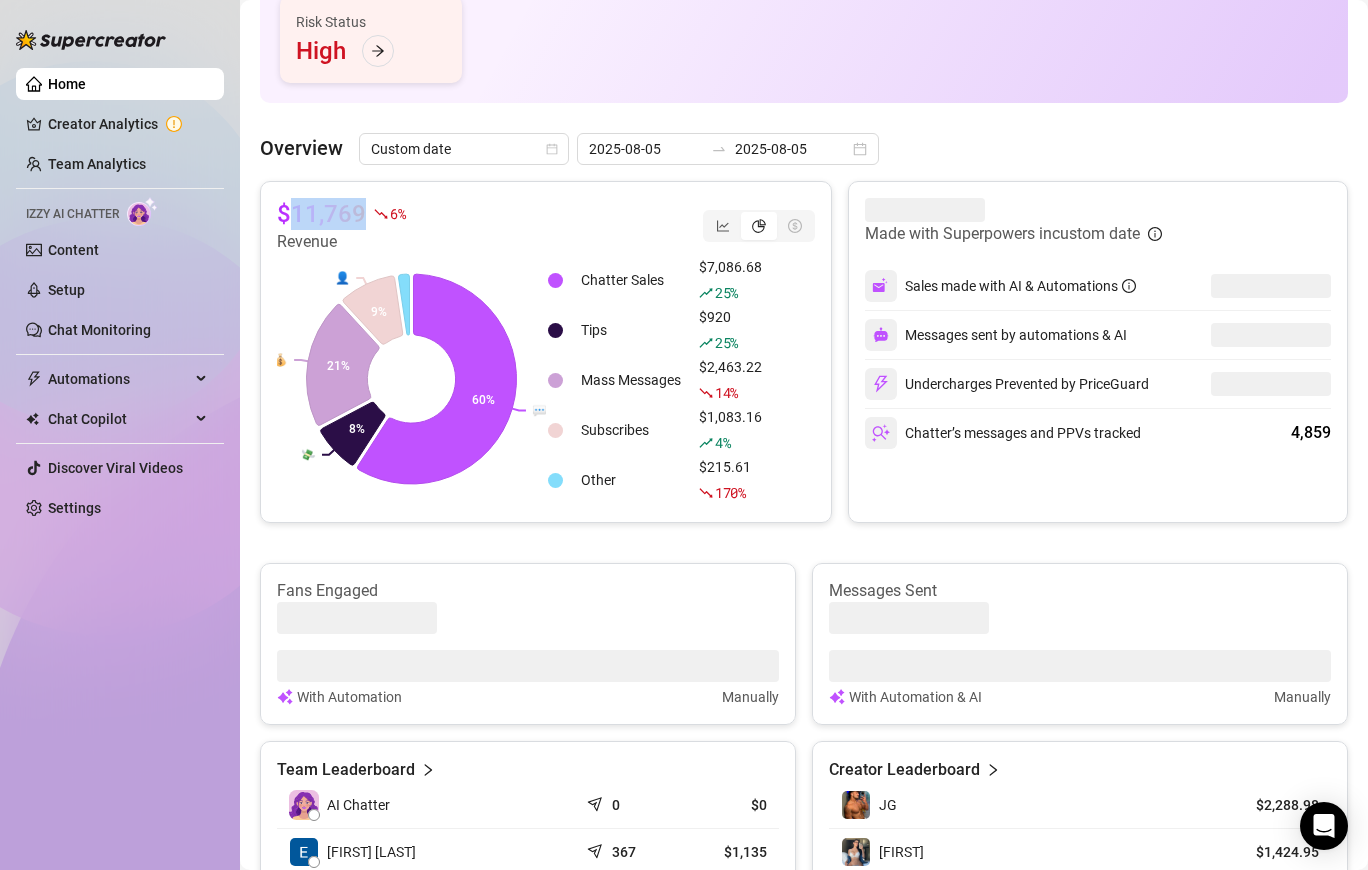 click on "$11,769" at bounding box center (321, 214) 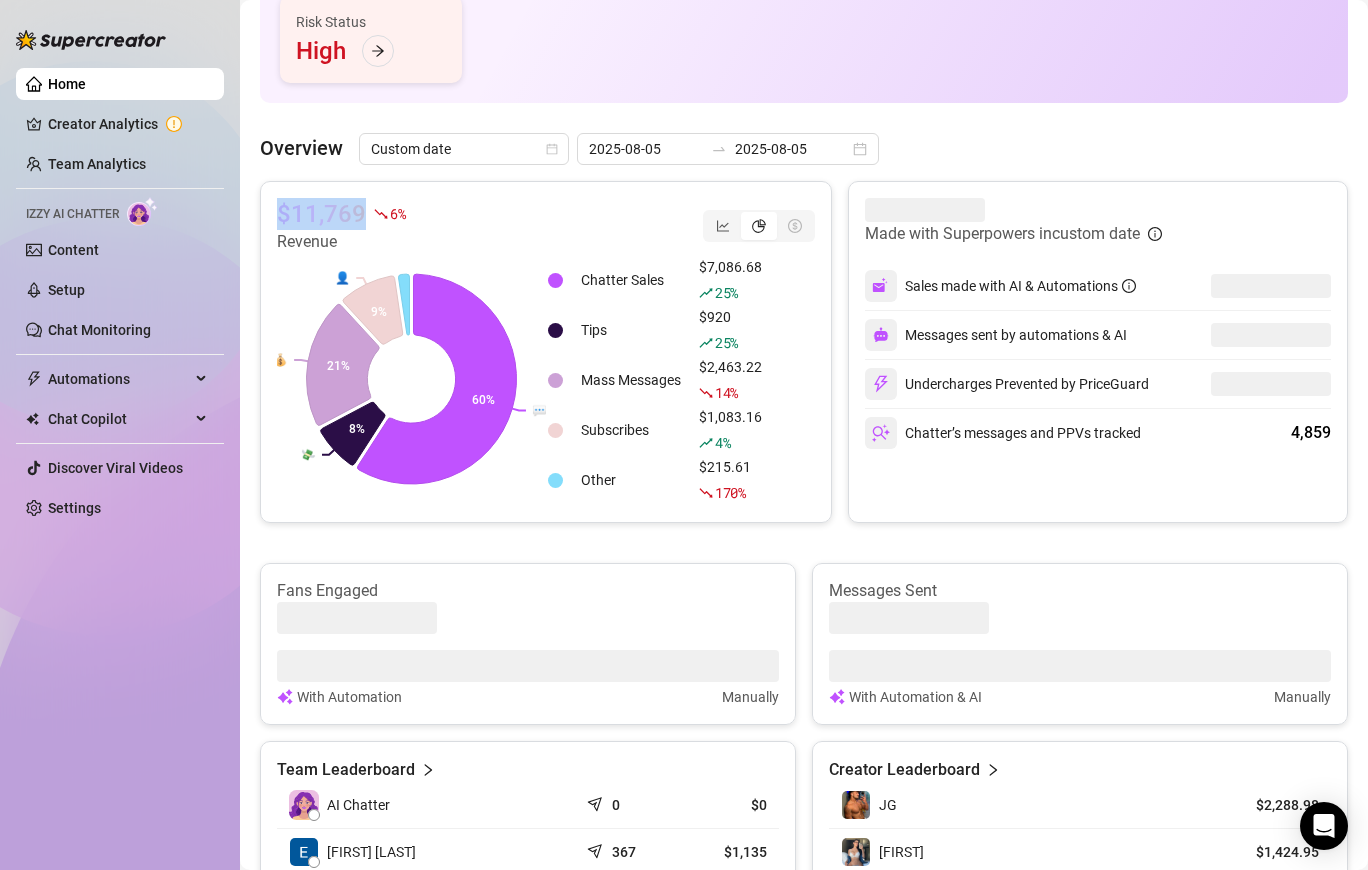 click on "$11,769" at bounding box center (321, 214) 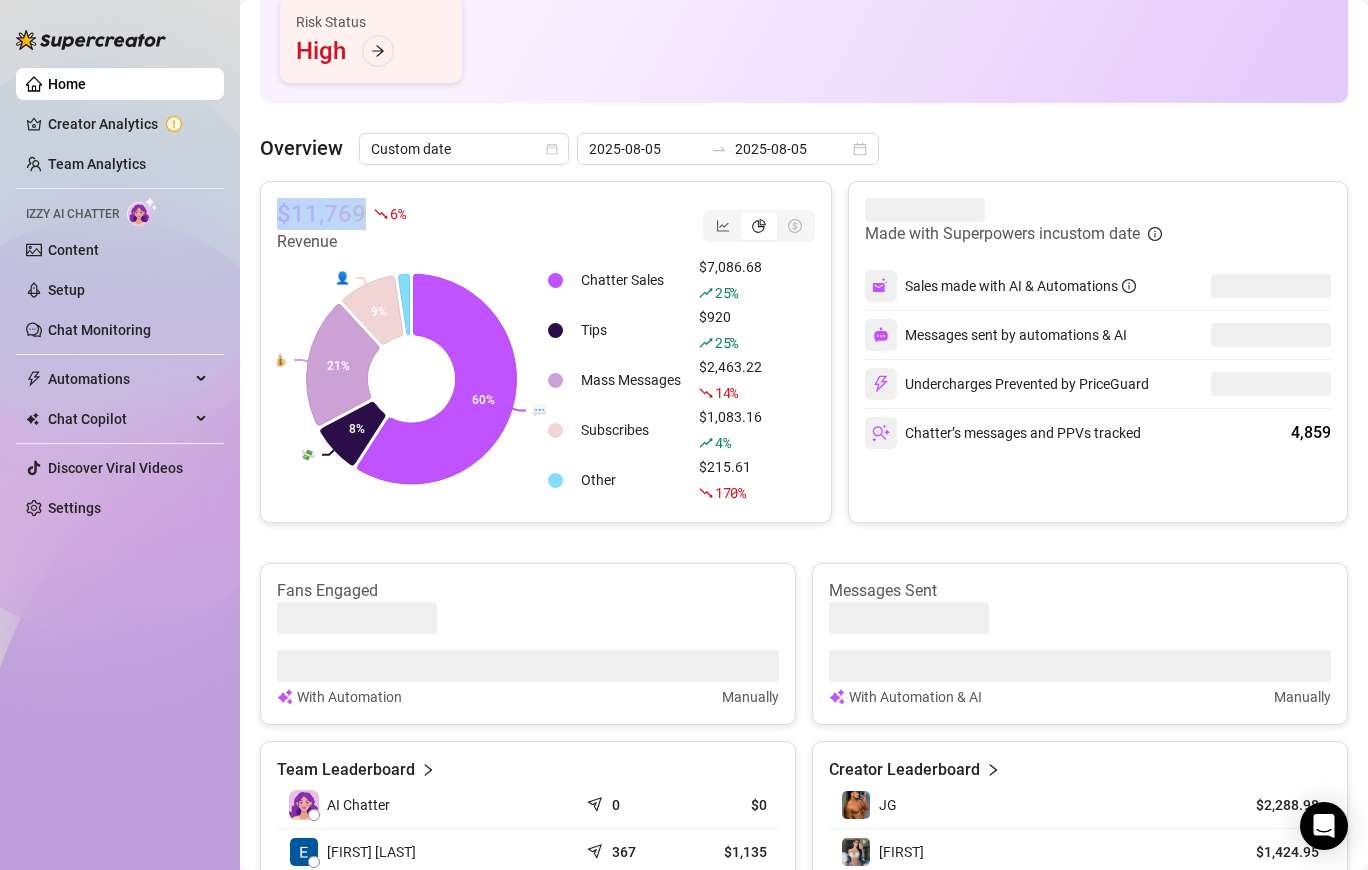 copy on "$11,769" 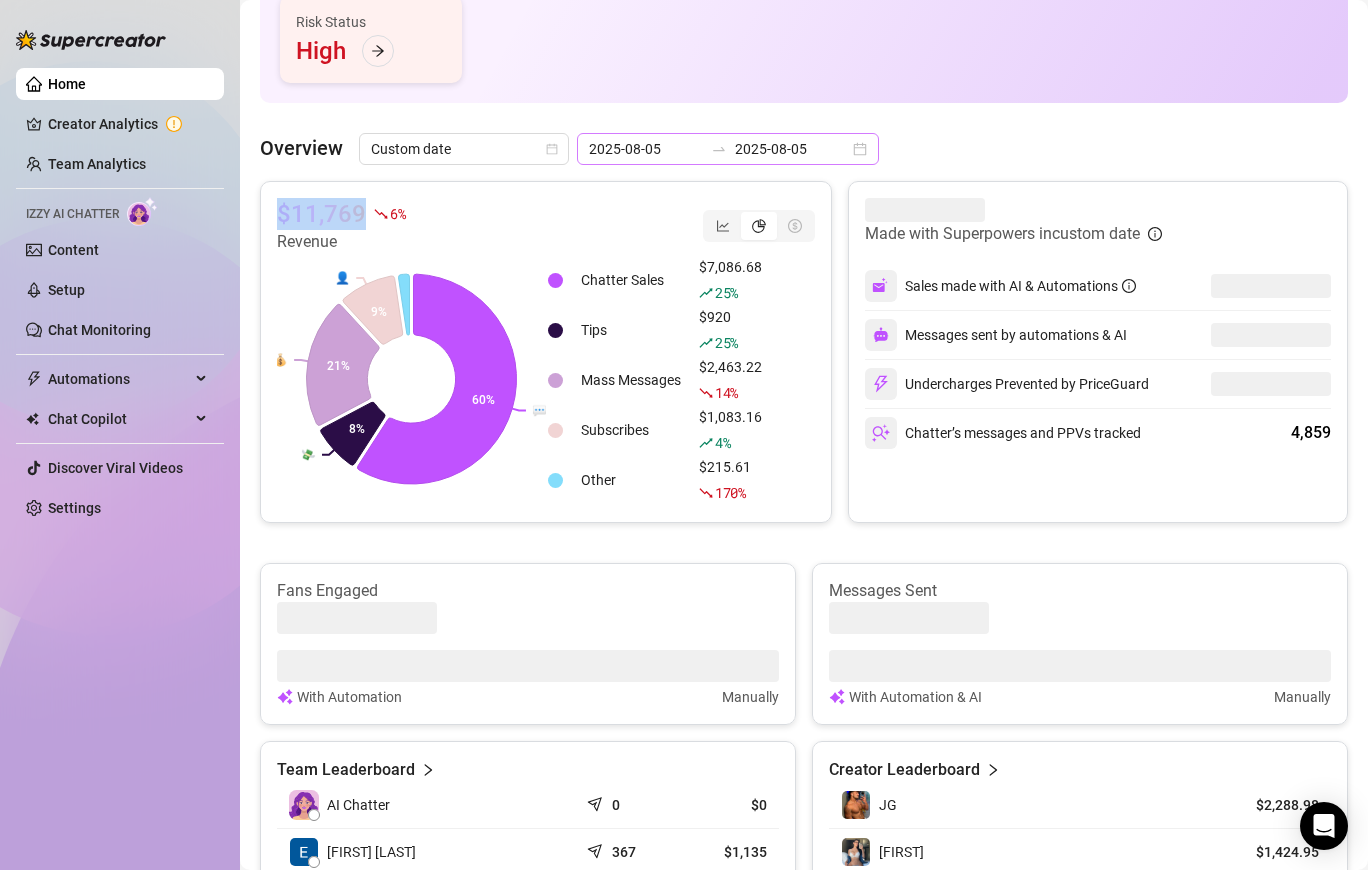 click on "2025-08-05 2025-08-05" at bounding box center (728, 149) 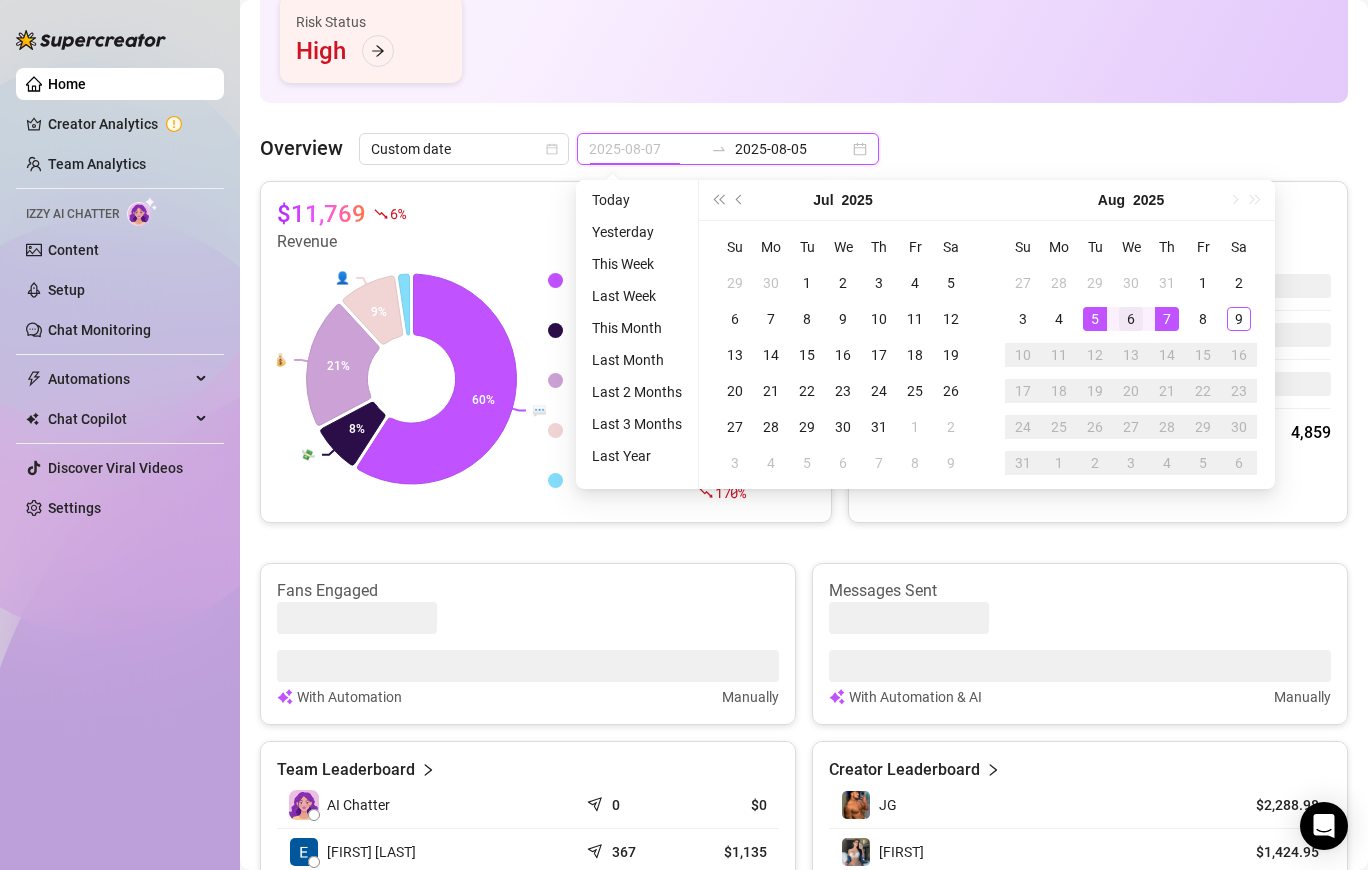 type on "2025-08-06" 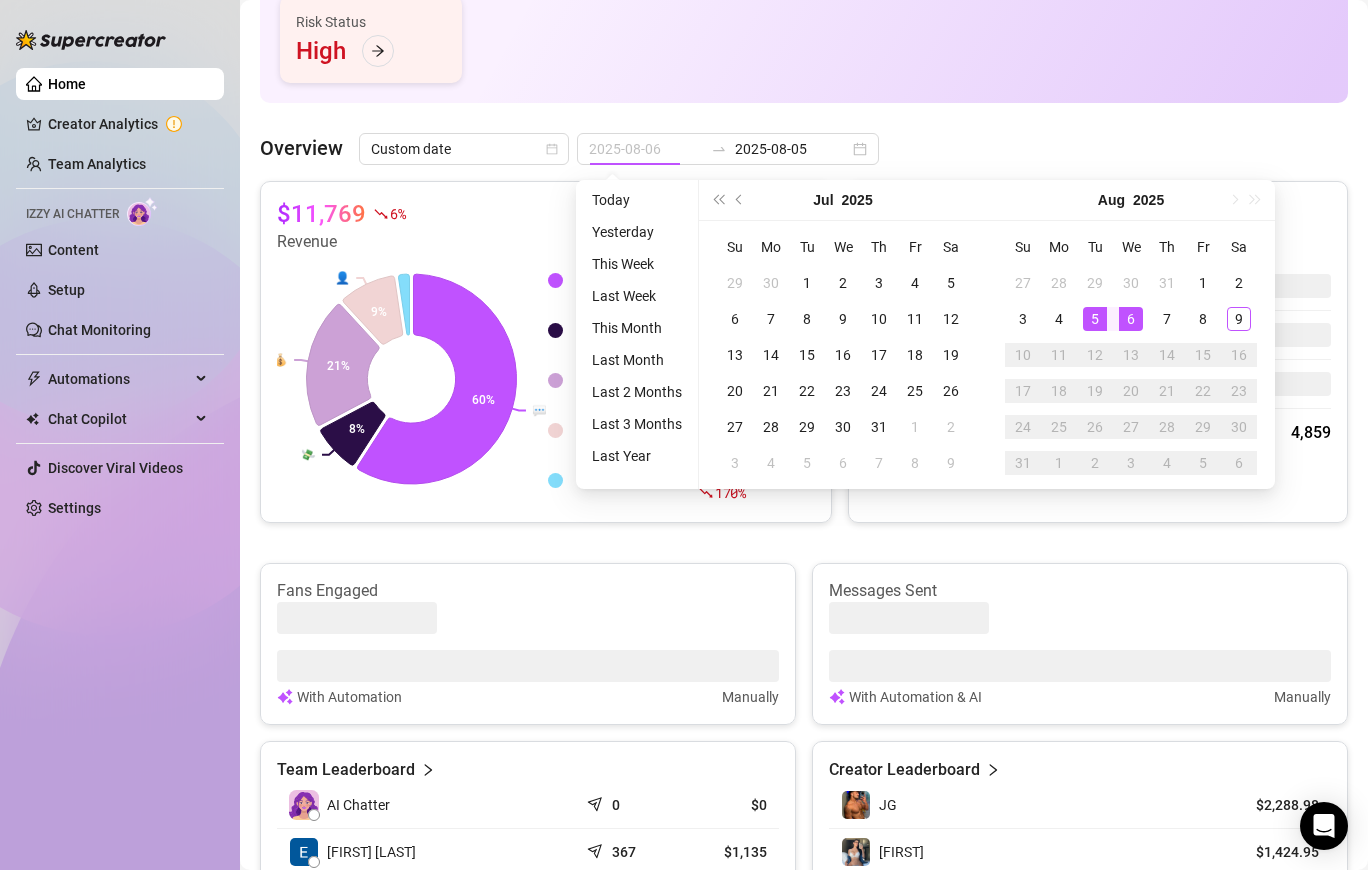 click on "6" at bounding box center [1131, 319] 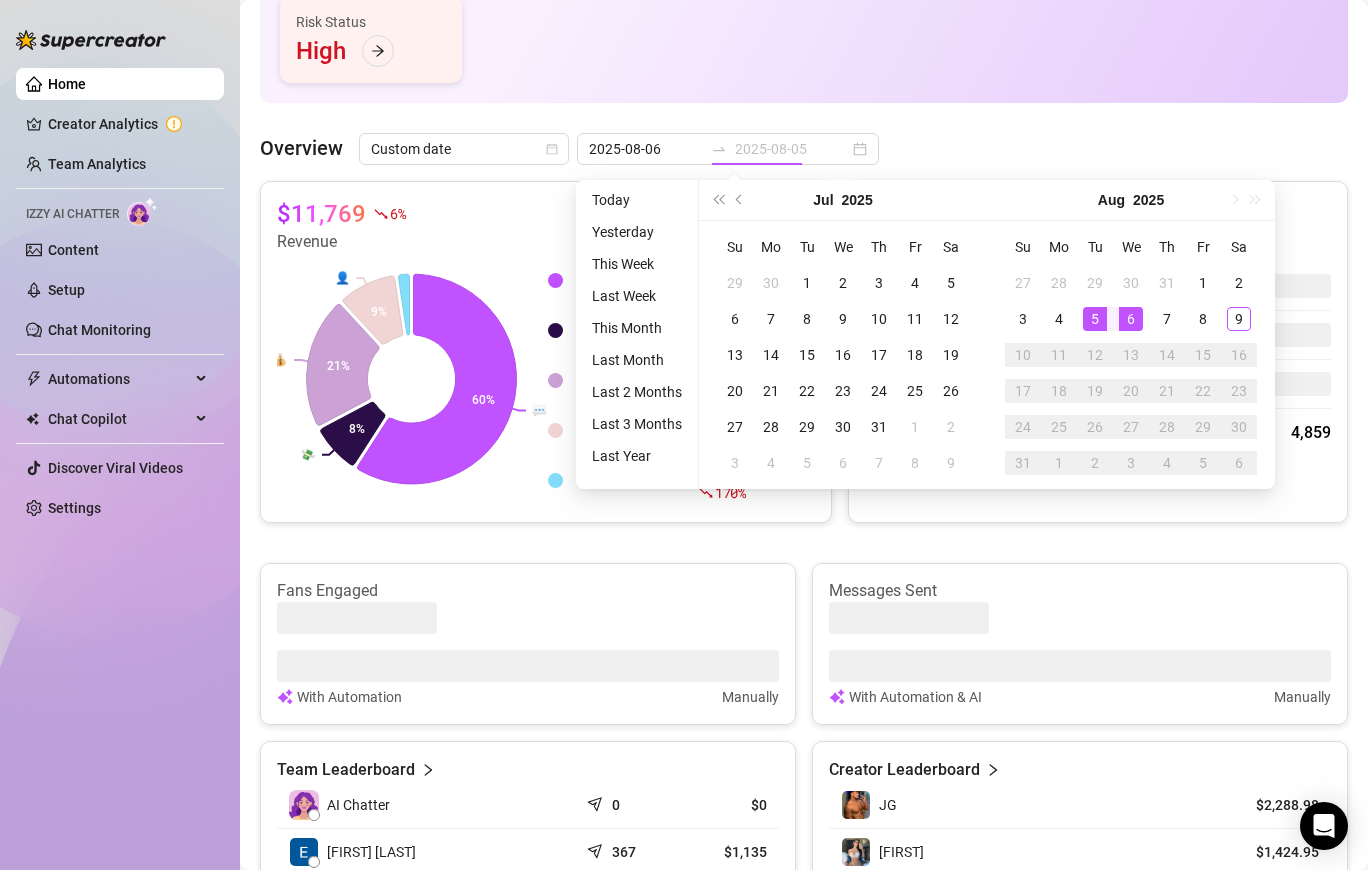 click on "6" at bounding box center [1131, 319] 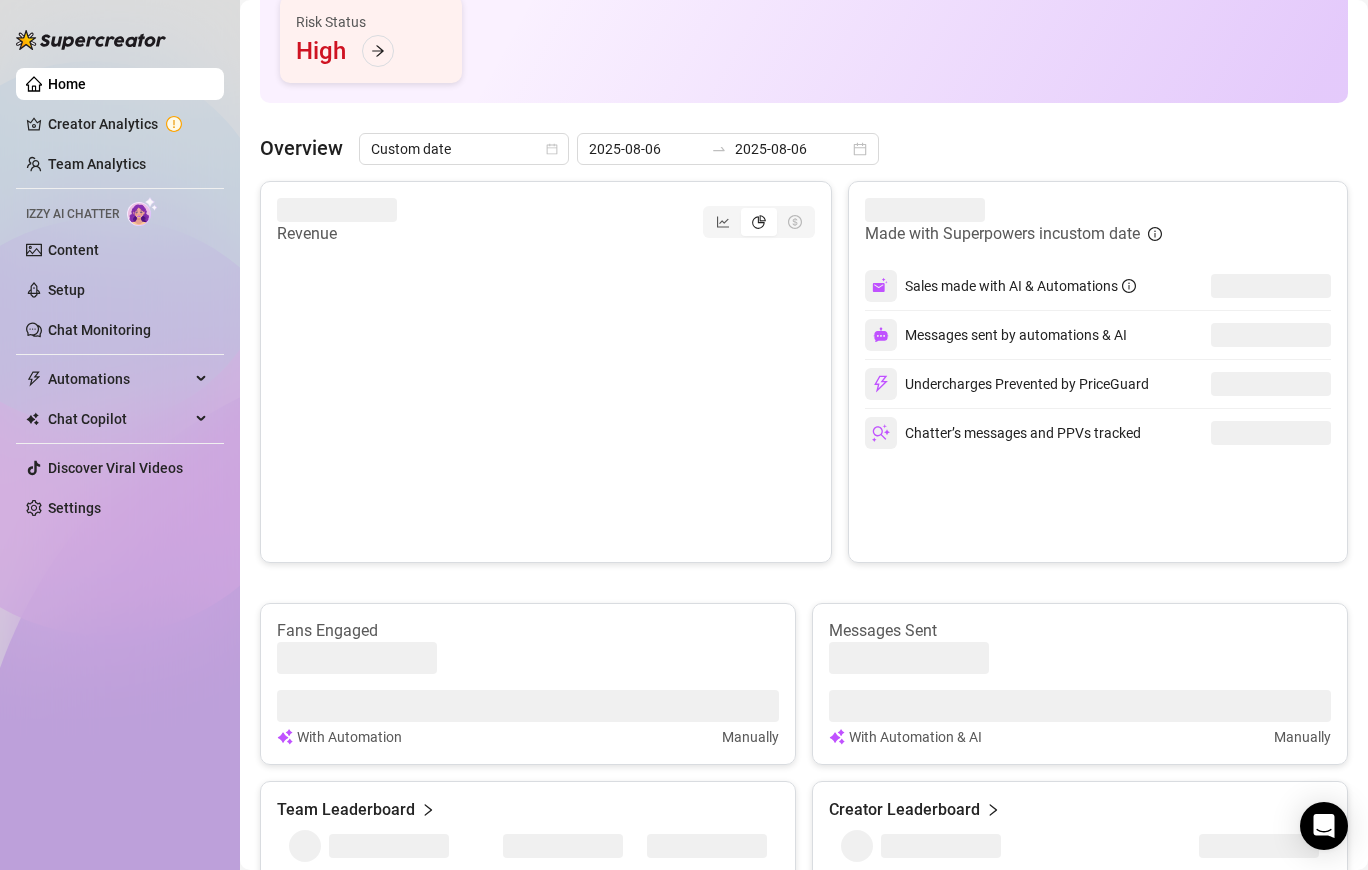 click at bounding box center [411, 396] 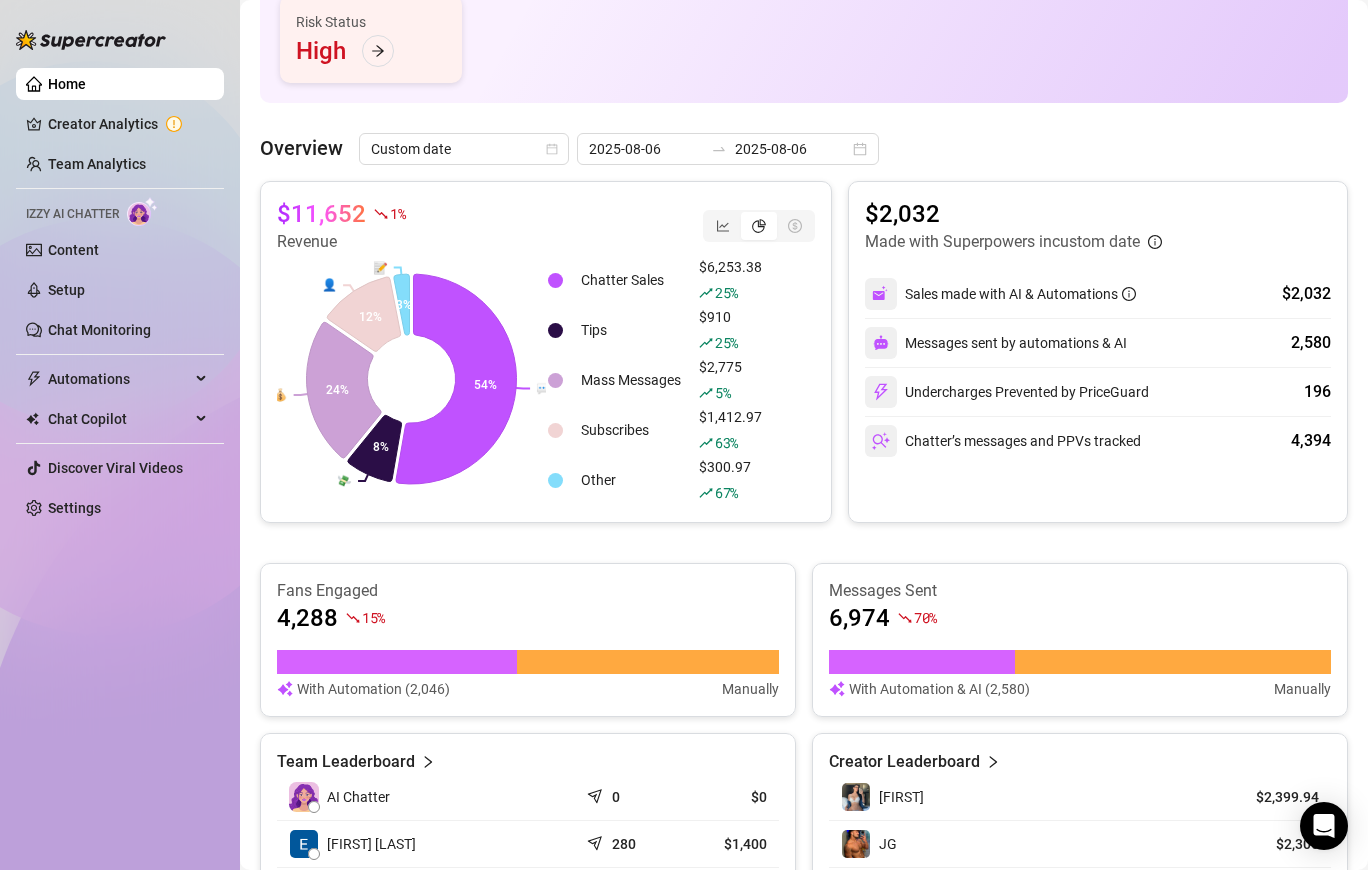 click on "$11,652" at bounding box center [321, 214] 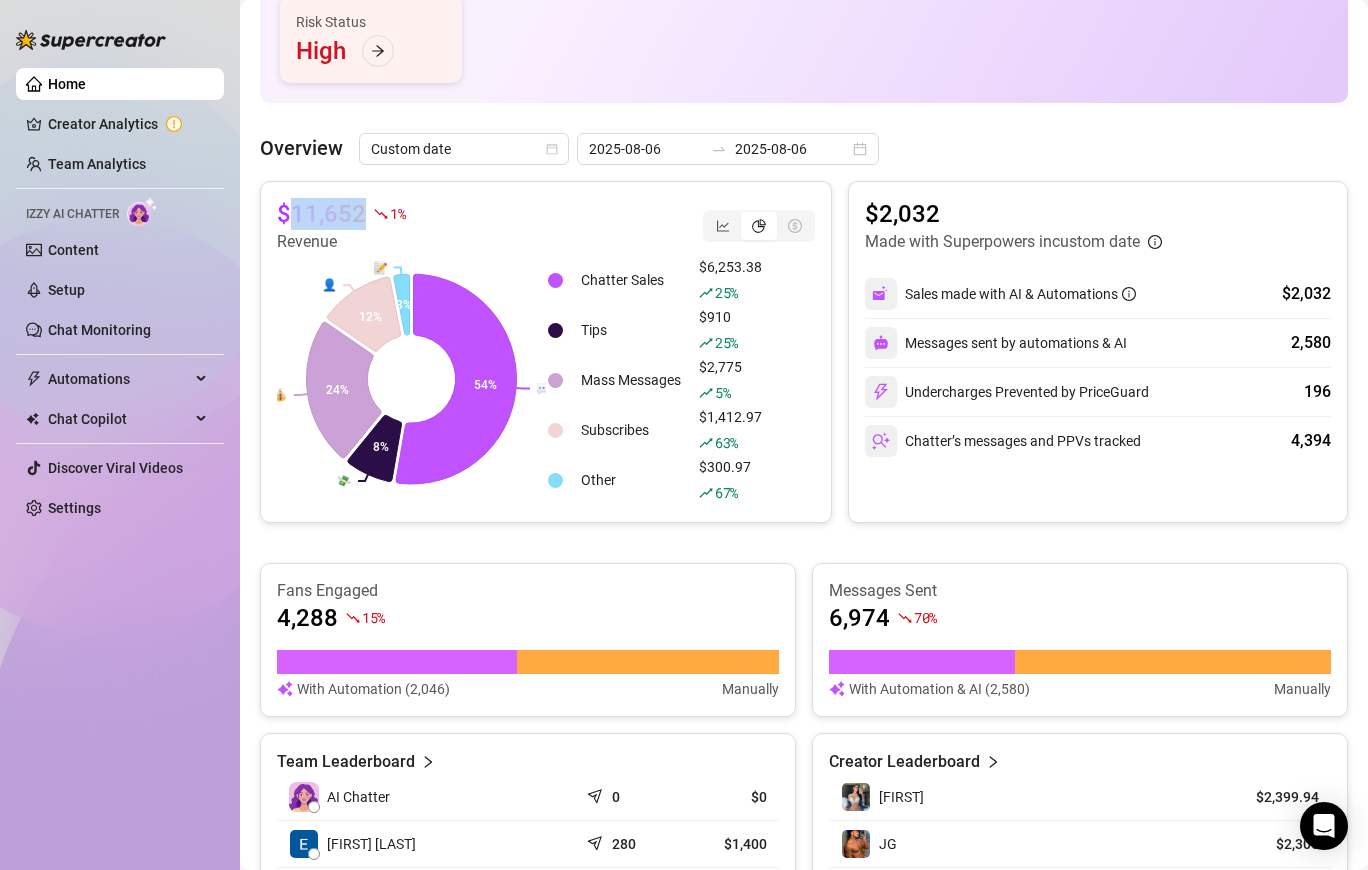 click on "$11,652" at bounding box center [321, 214] 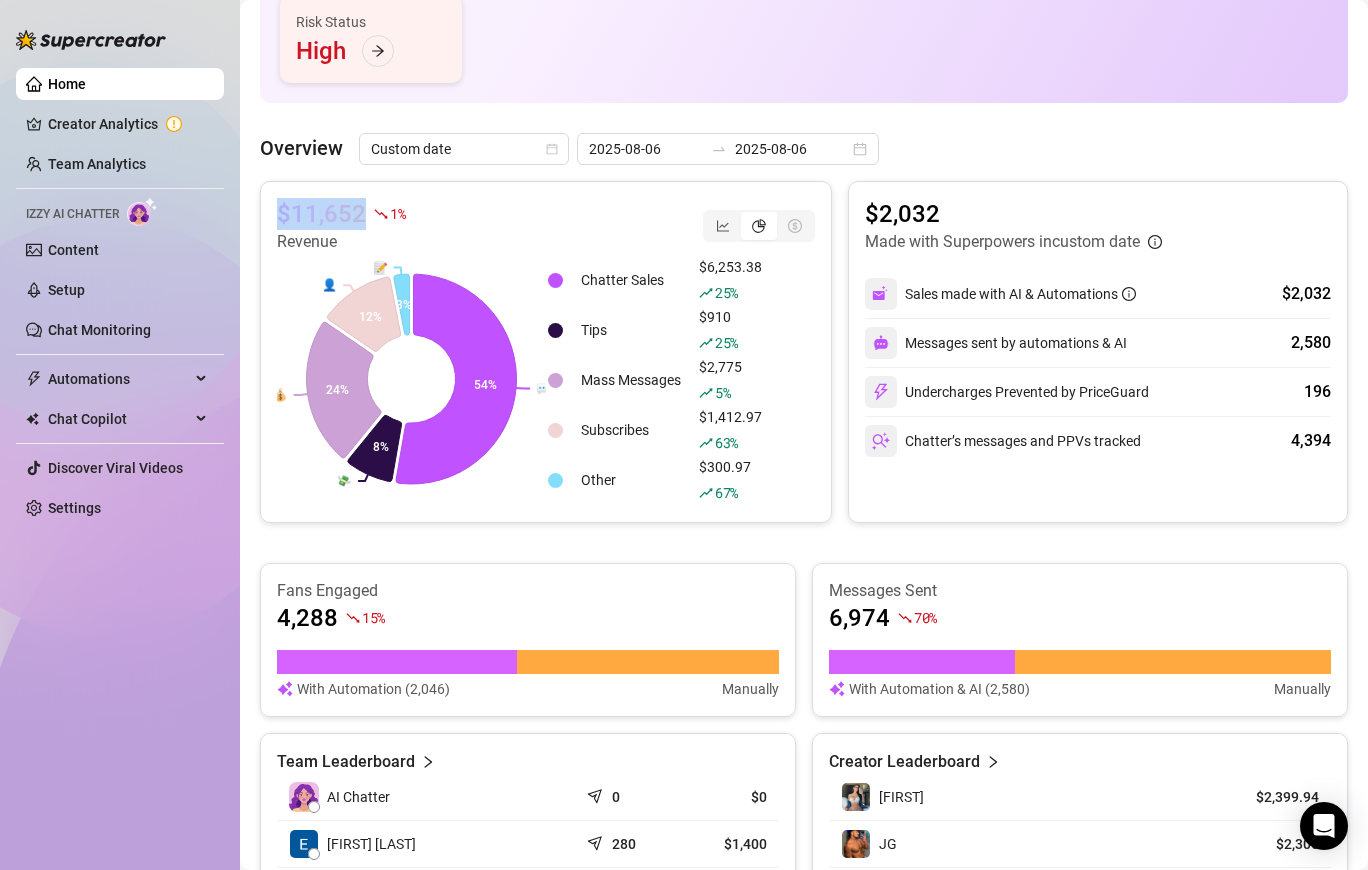 click on "$11,652" at bounding box center [321, 214] 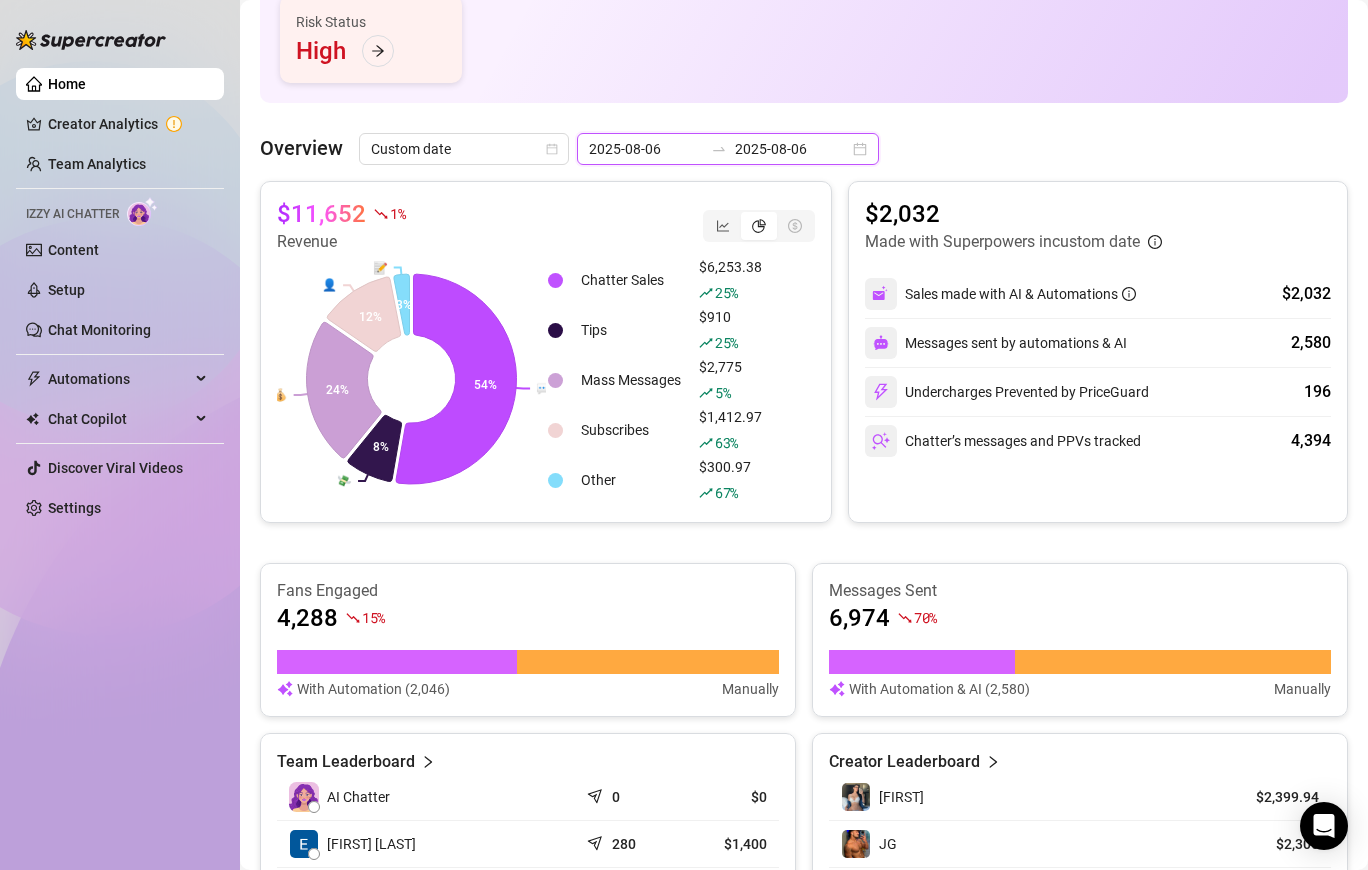 click on "2025-08-06" at bounding box center (792, 149) 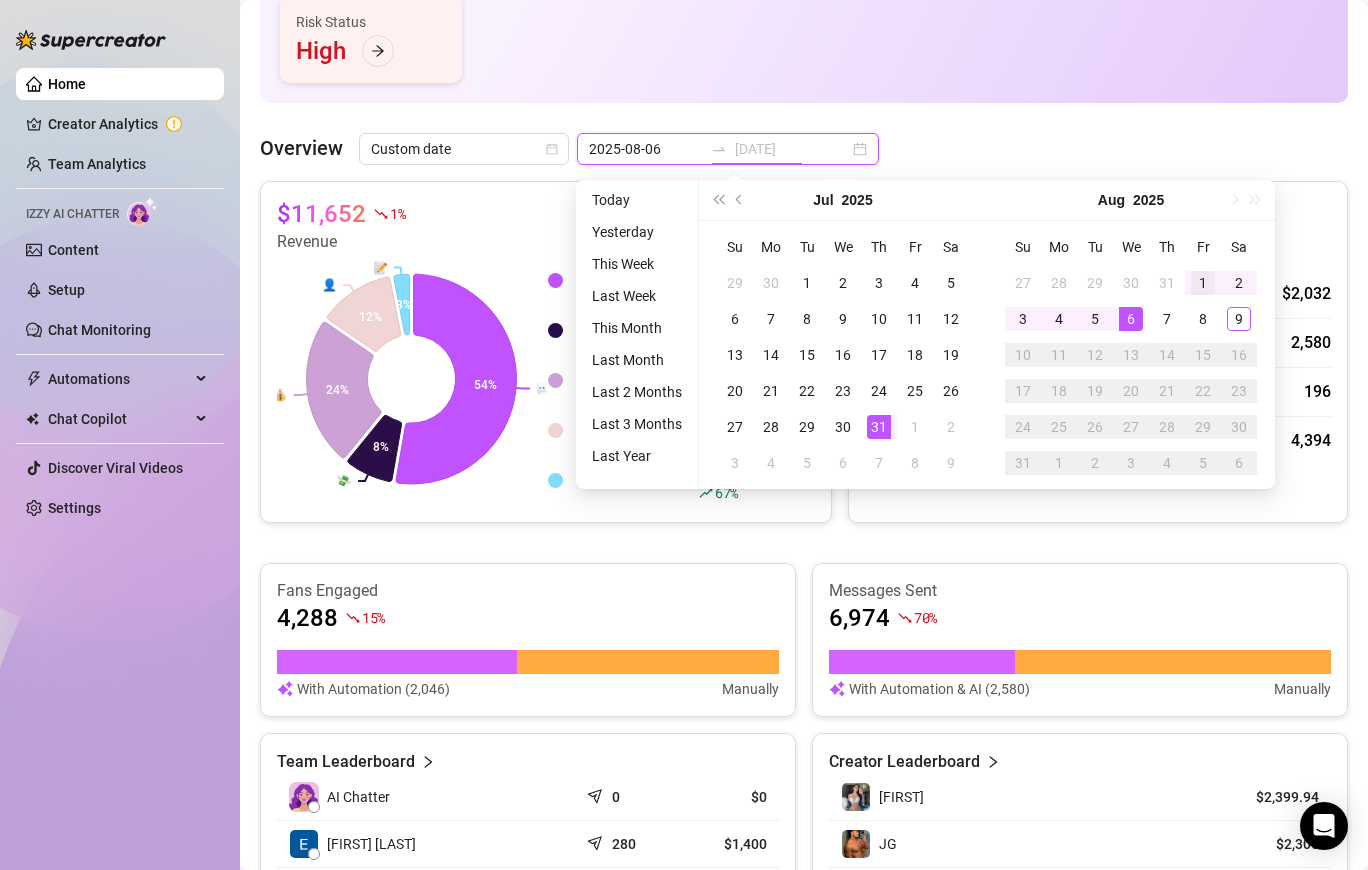 type on "2025-08-01" 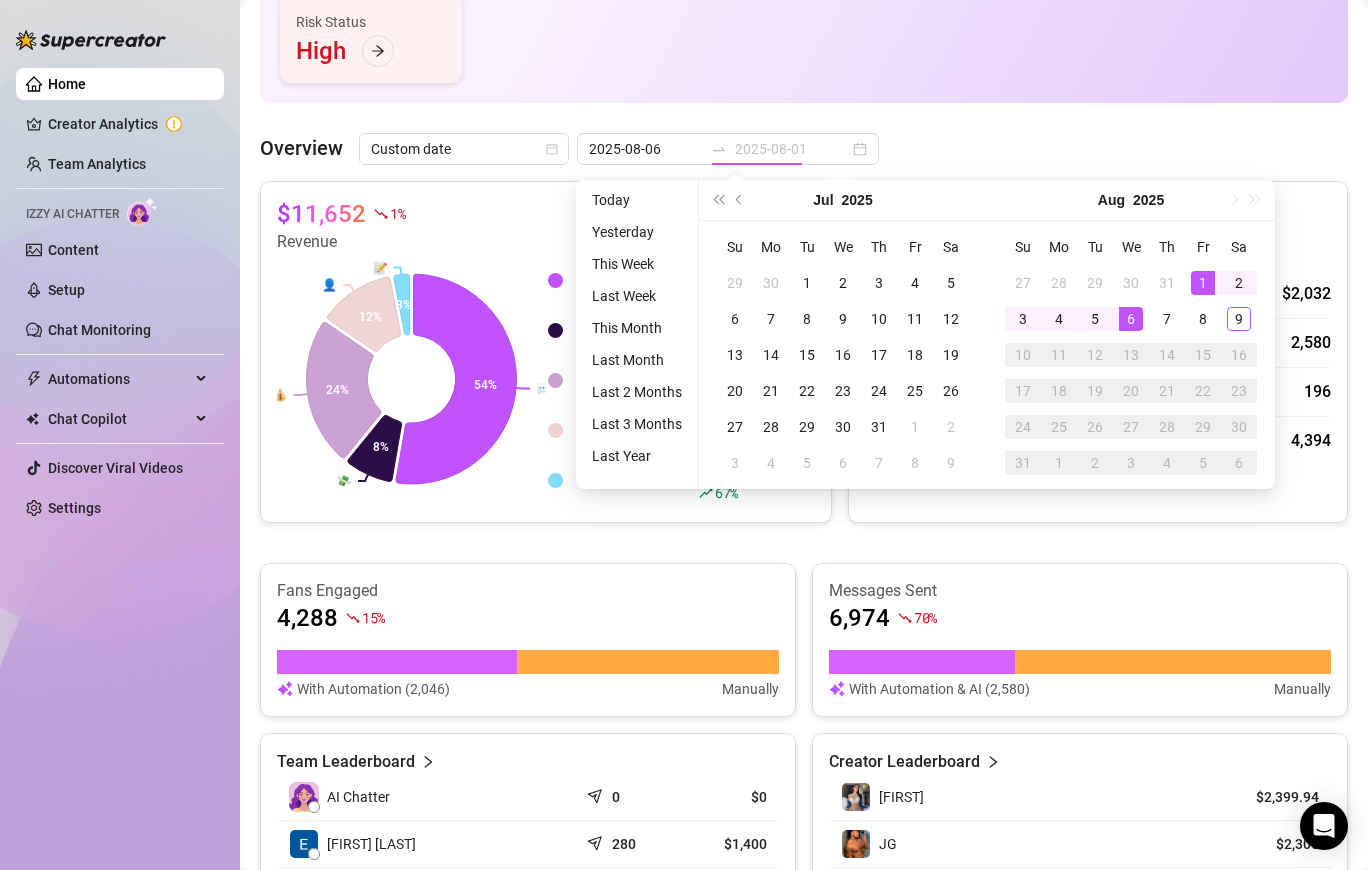 click on "1" at bounding box center [1203, 283] 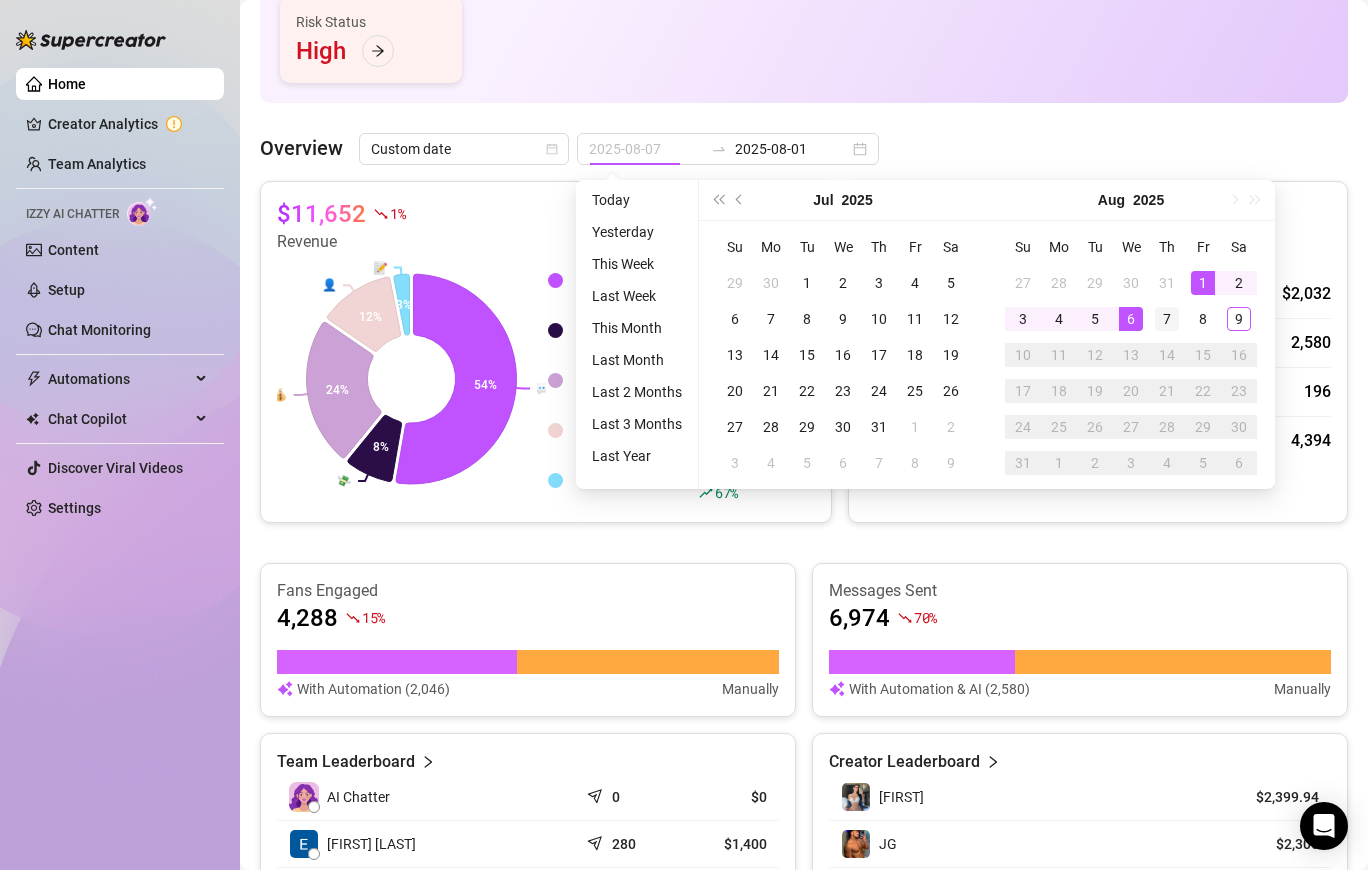 click on "7" at bounding box center (1167, 319) 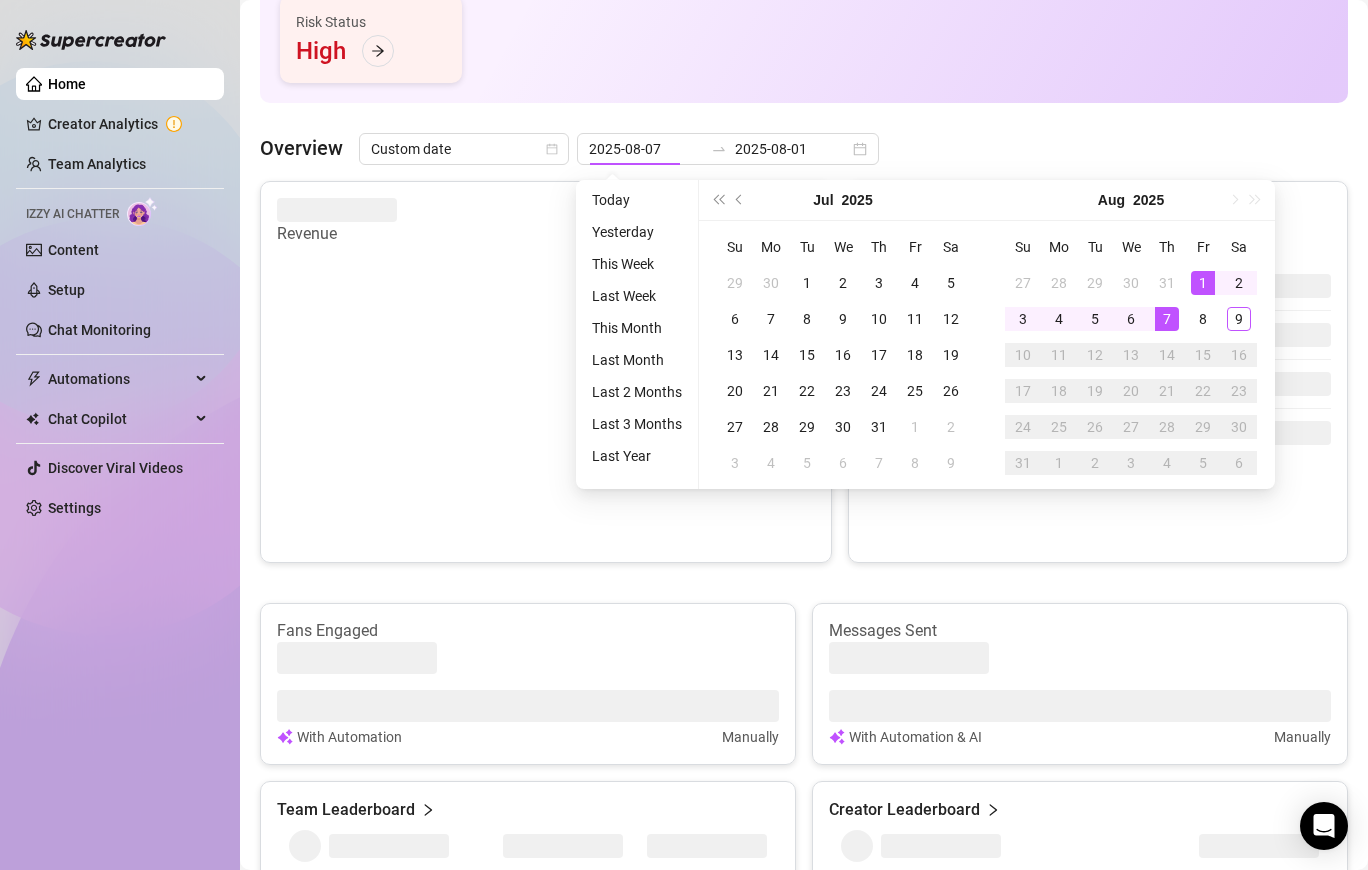 type on "2025-08-01" 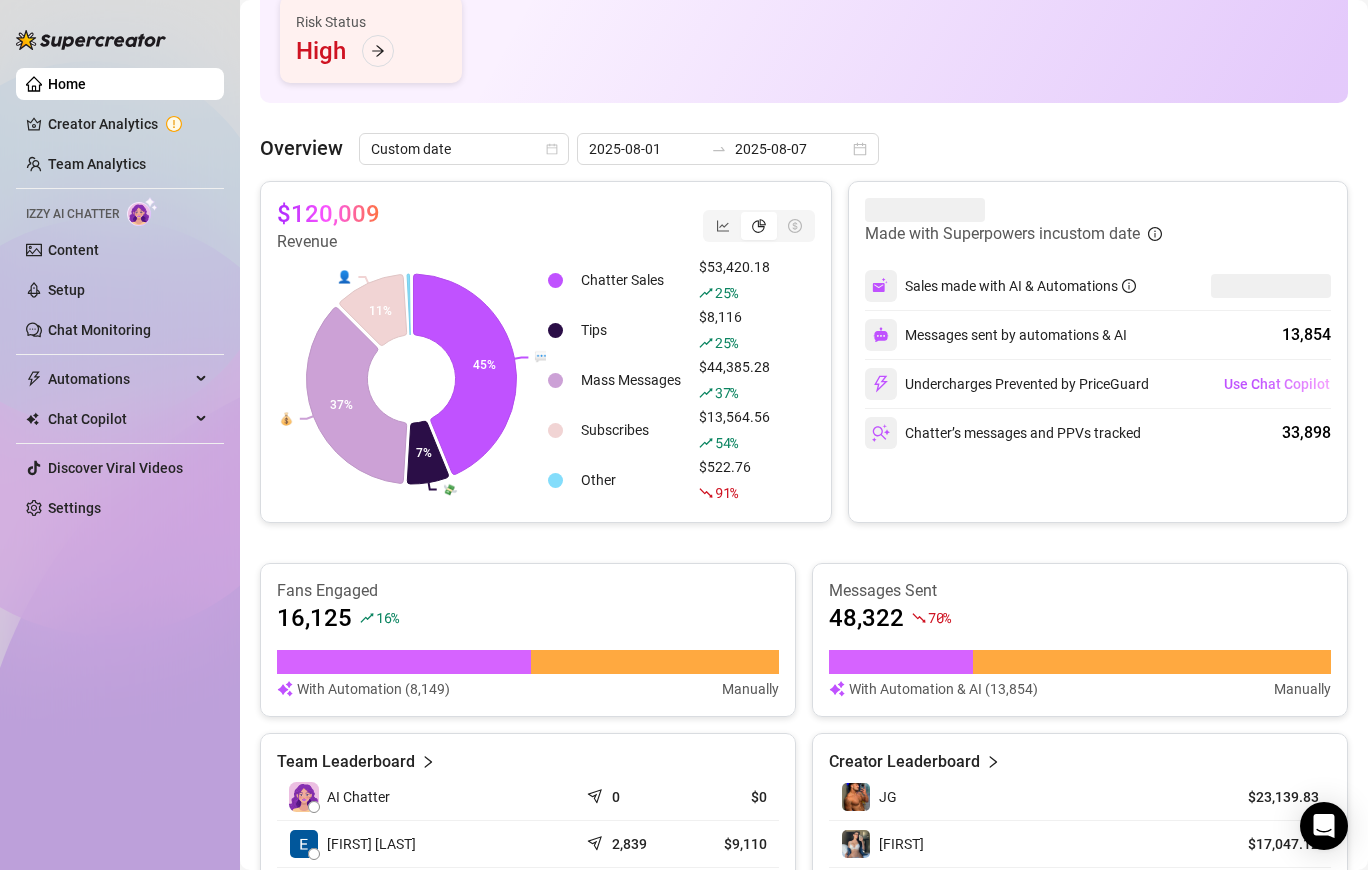 click on "$120,009" at bounding box center (328, 214) 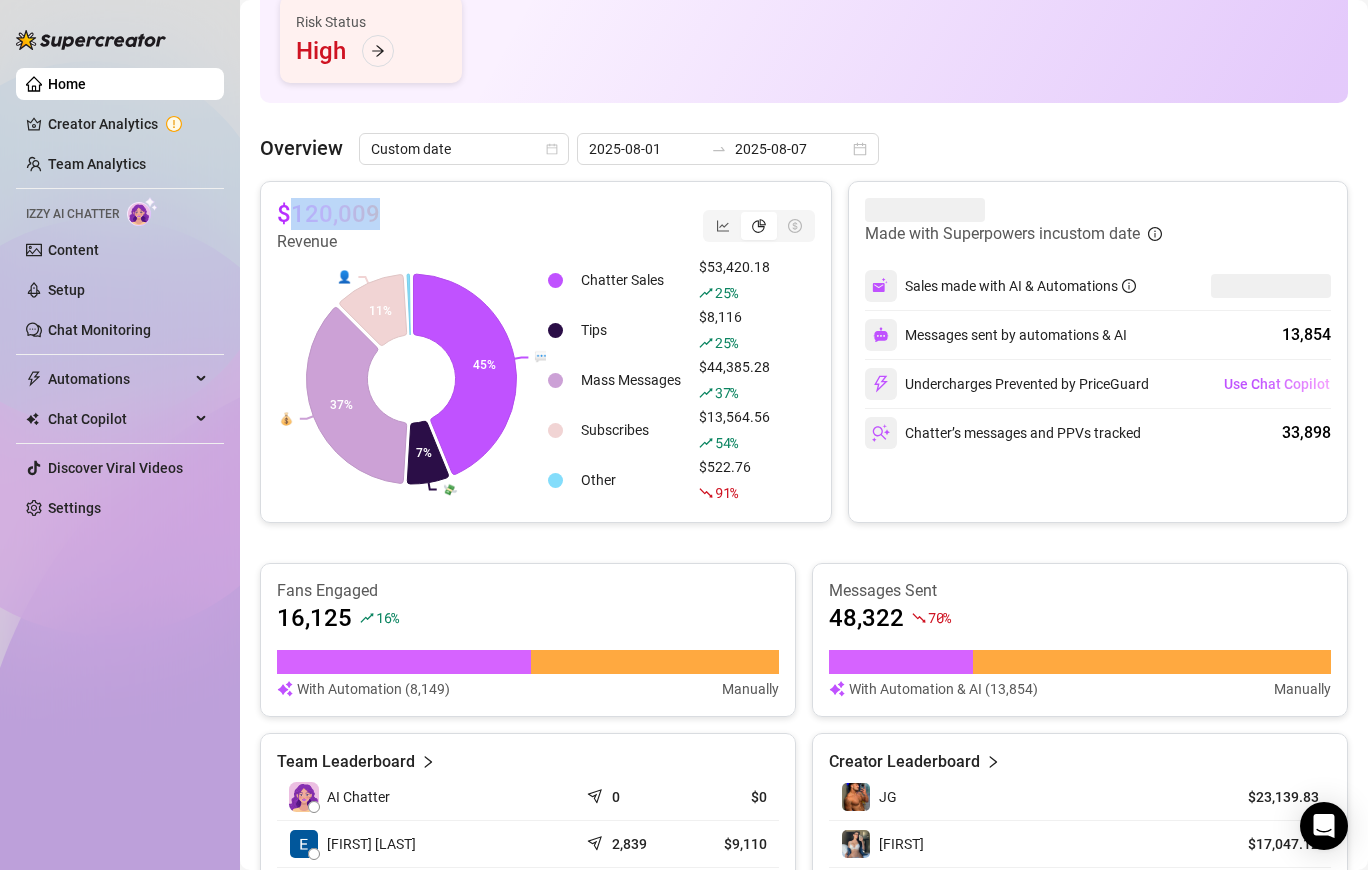 click on "$120,009" at bounding box center (328, 214) 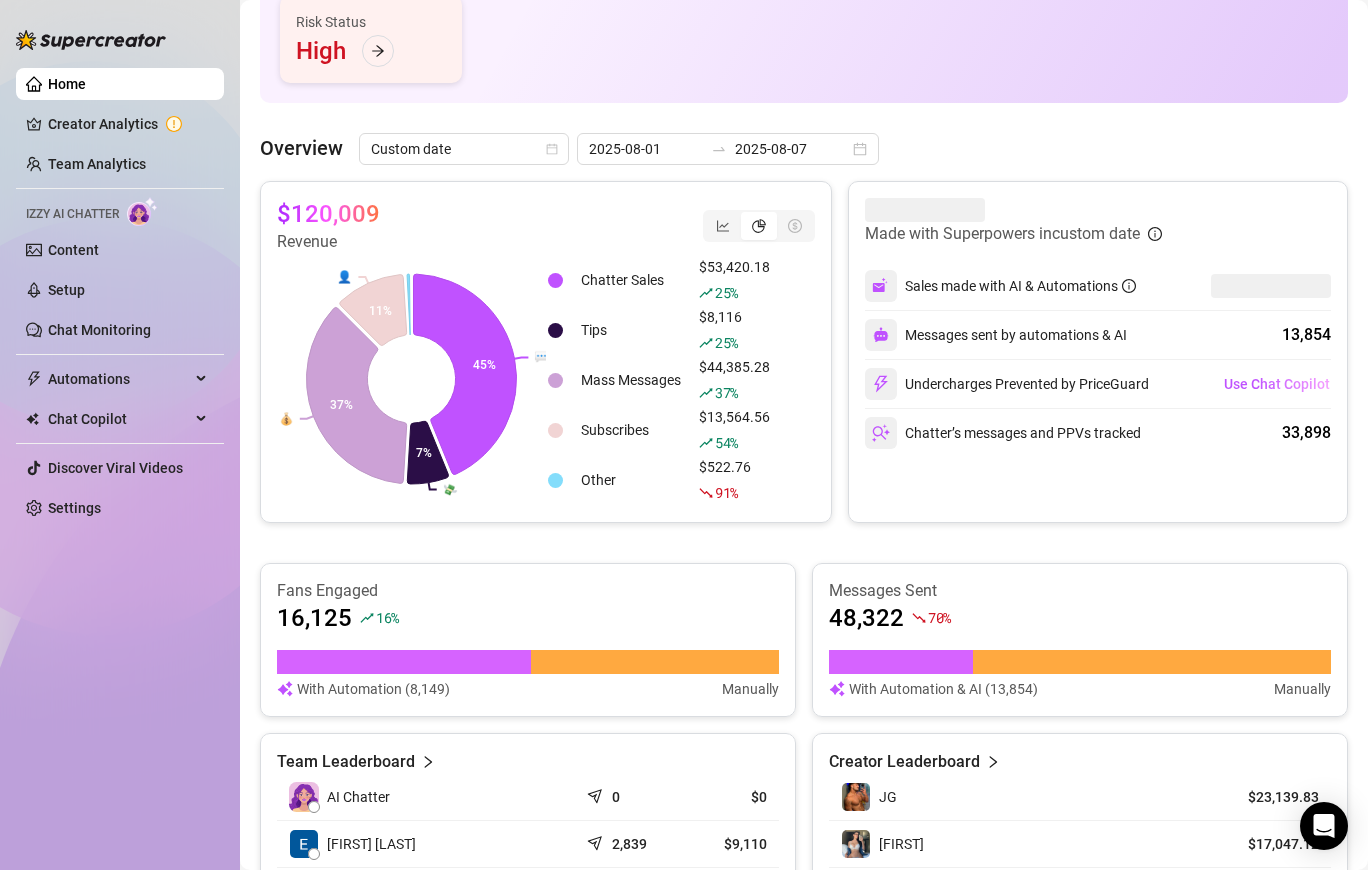 click on "$120,009 Revenue 💬 💸 💰 👤 45% 7% 37% 11% Chatter Sales $53,420.18 25 % Tips $8,116 25 % Mass Messages $44,385.28 37 % Subscribes $13,564.56 54 % Other $522.76 91 %" at bounding box center (546, 352) 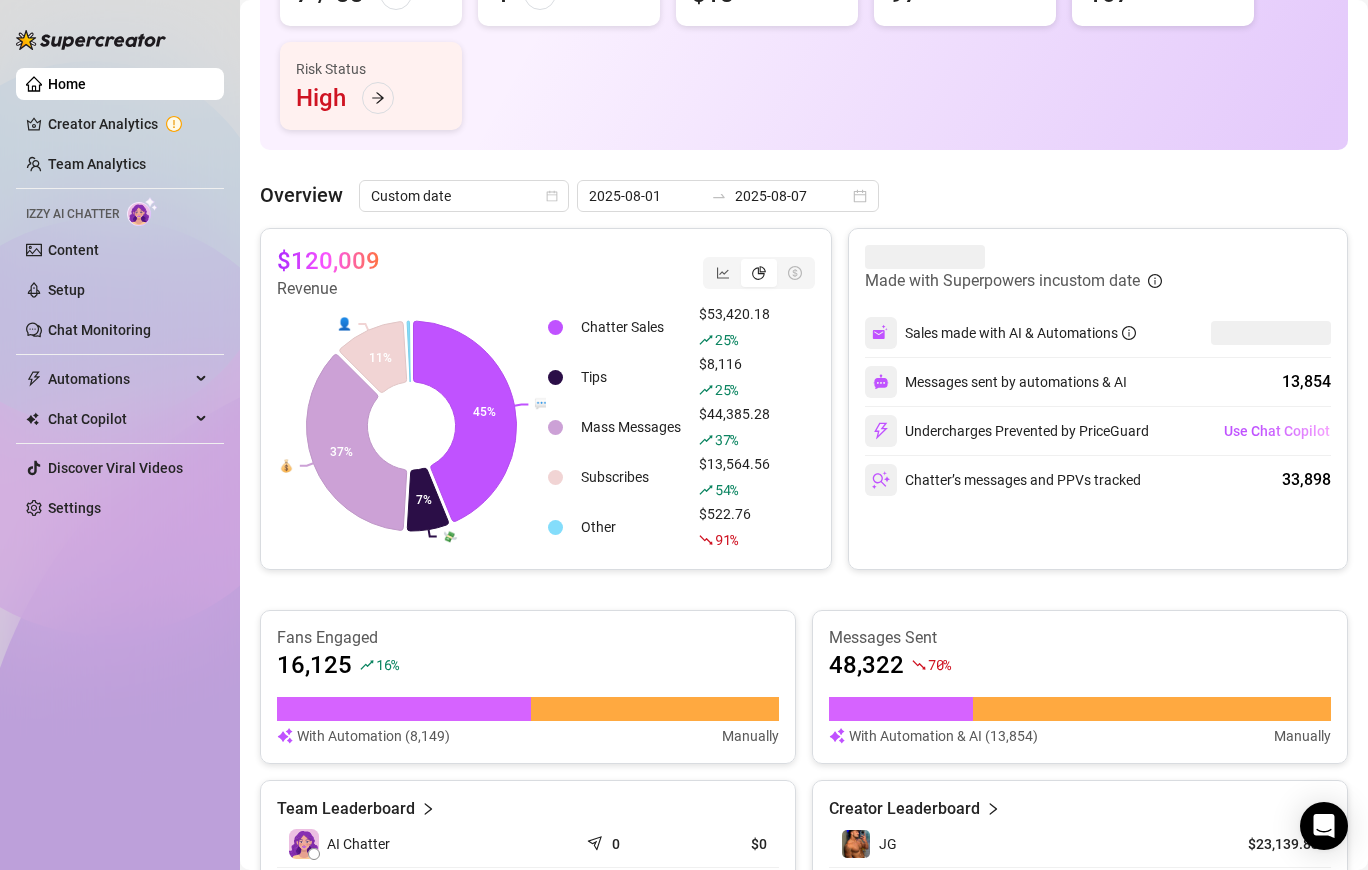 scroll, scrollTop: 284, scrollLeft: 0, axis: vertical 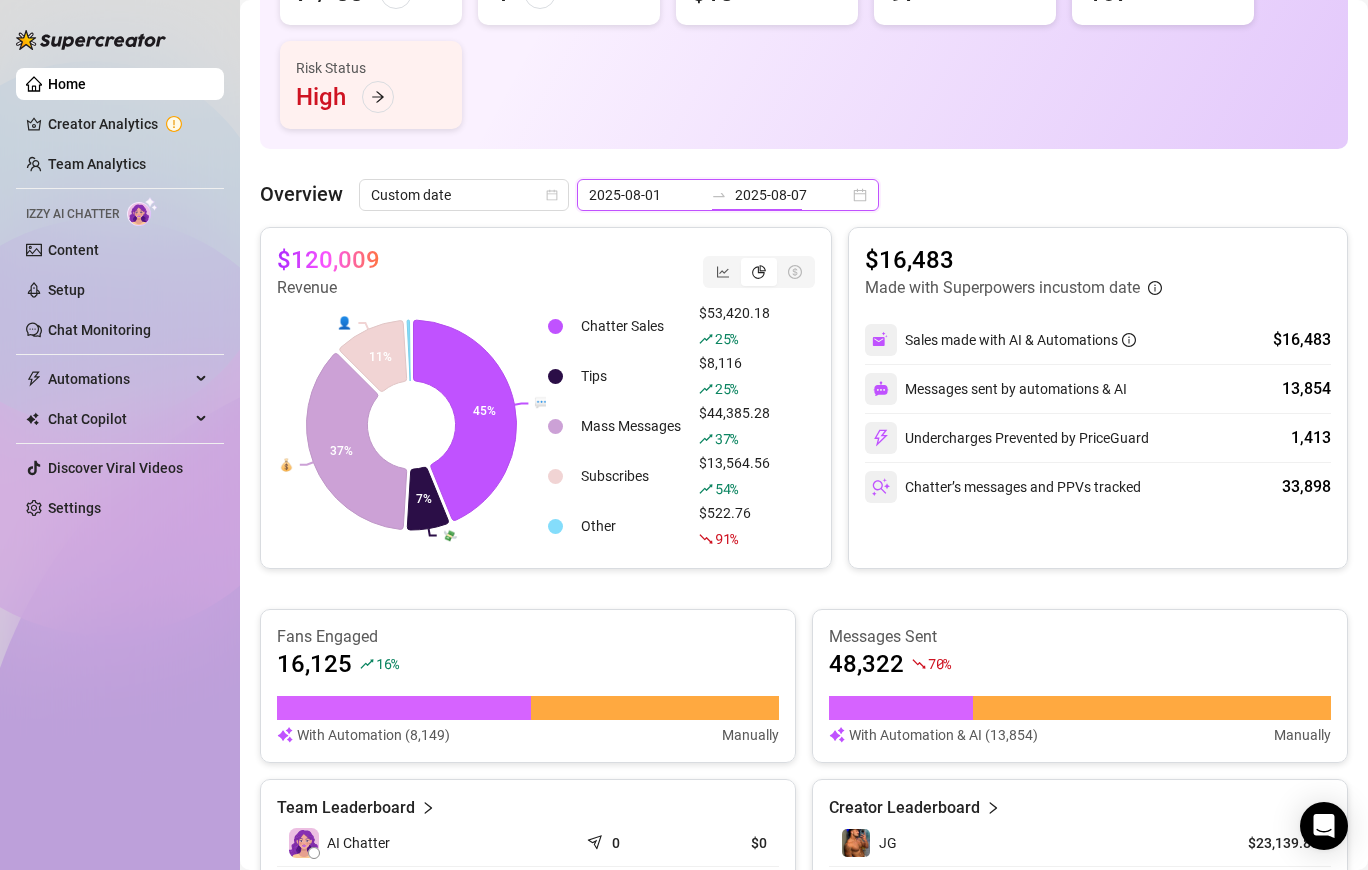 click on "2025-08-07" at bounding box center (792, 195) 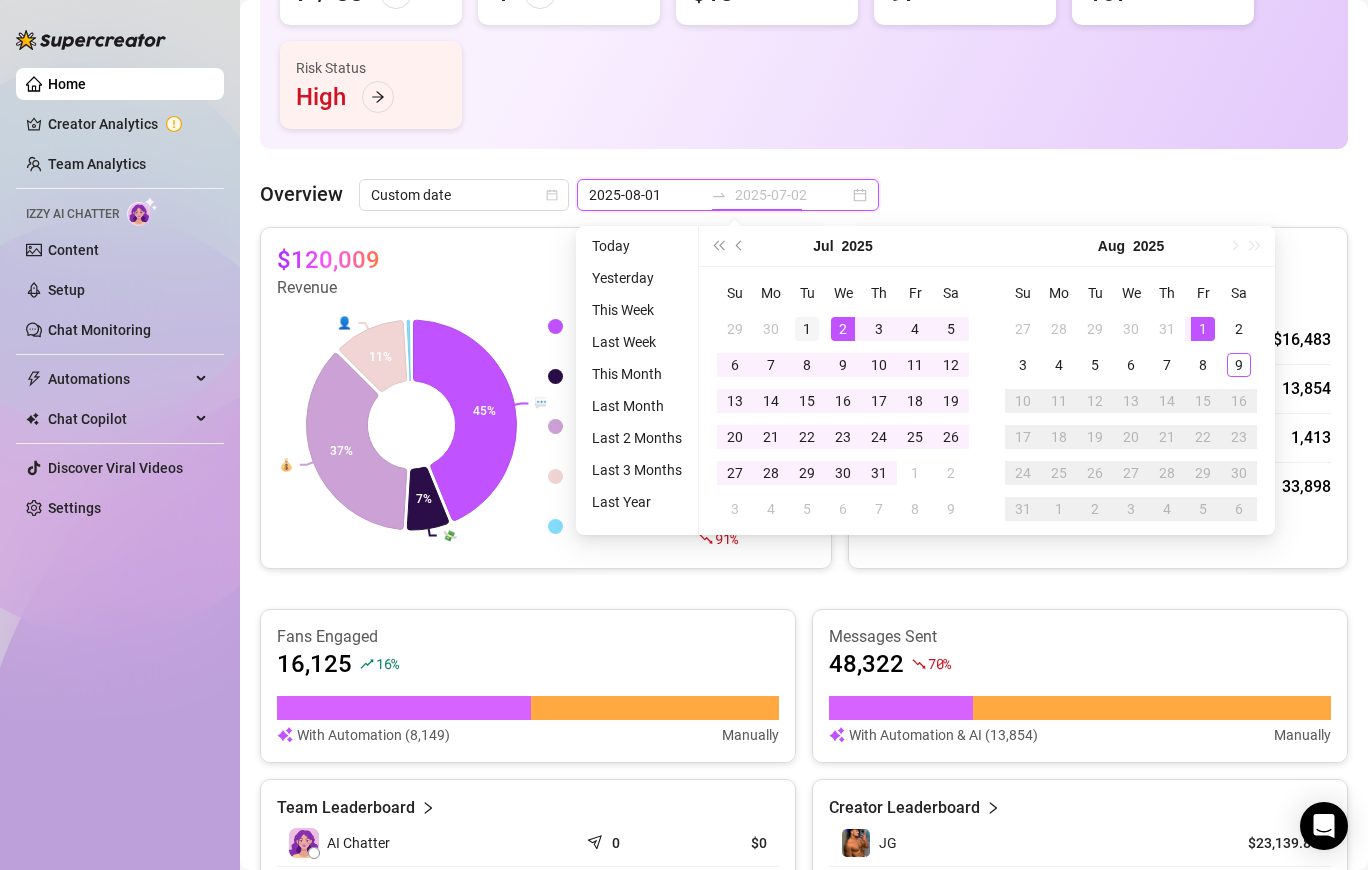 type on "2025-07-01" 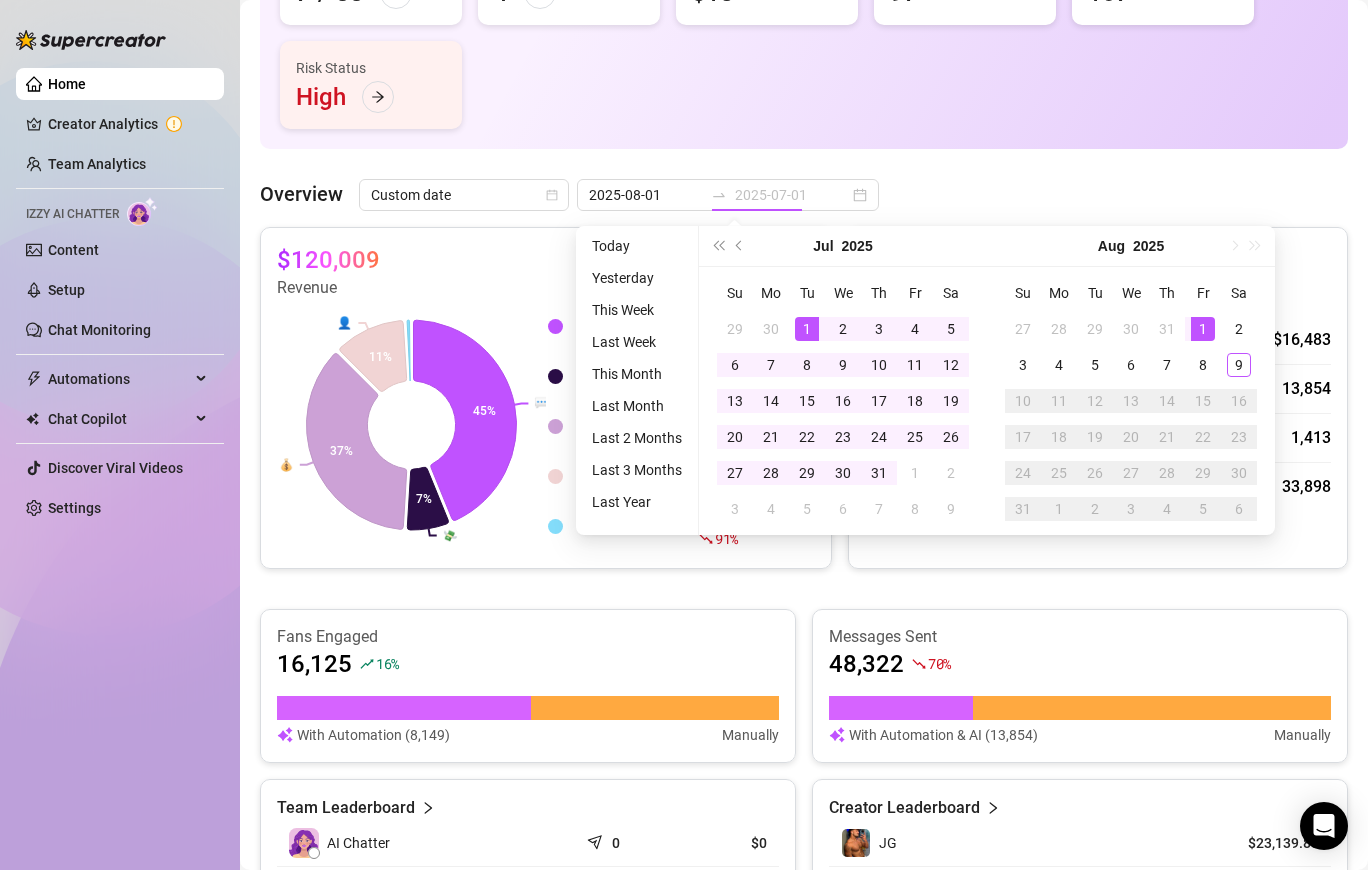 click on "1" at bounding box center [807, 329] 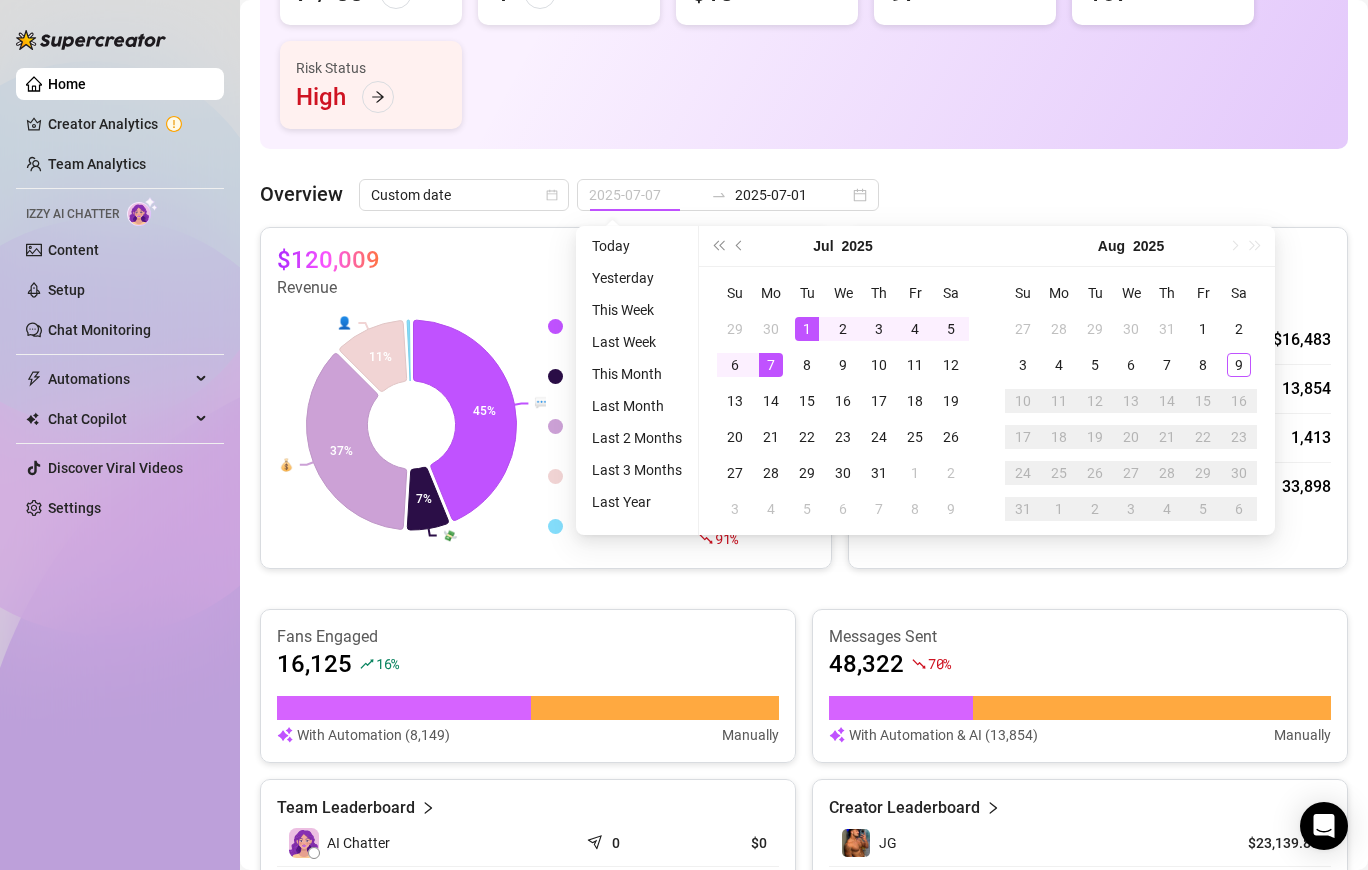 click on "7" at bounding box center [771, 365] 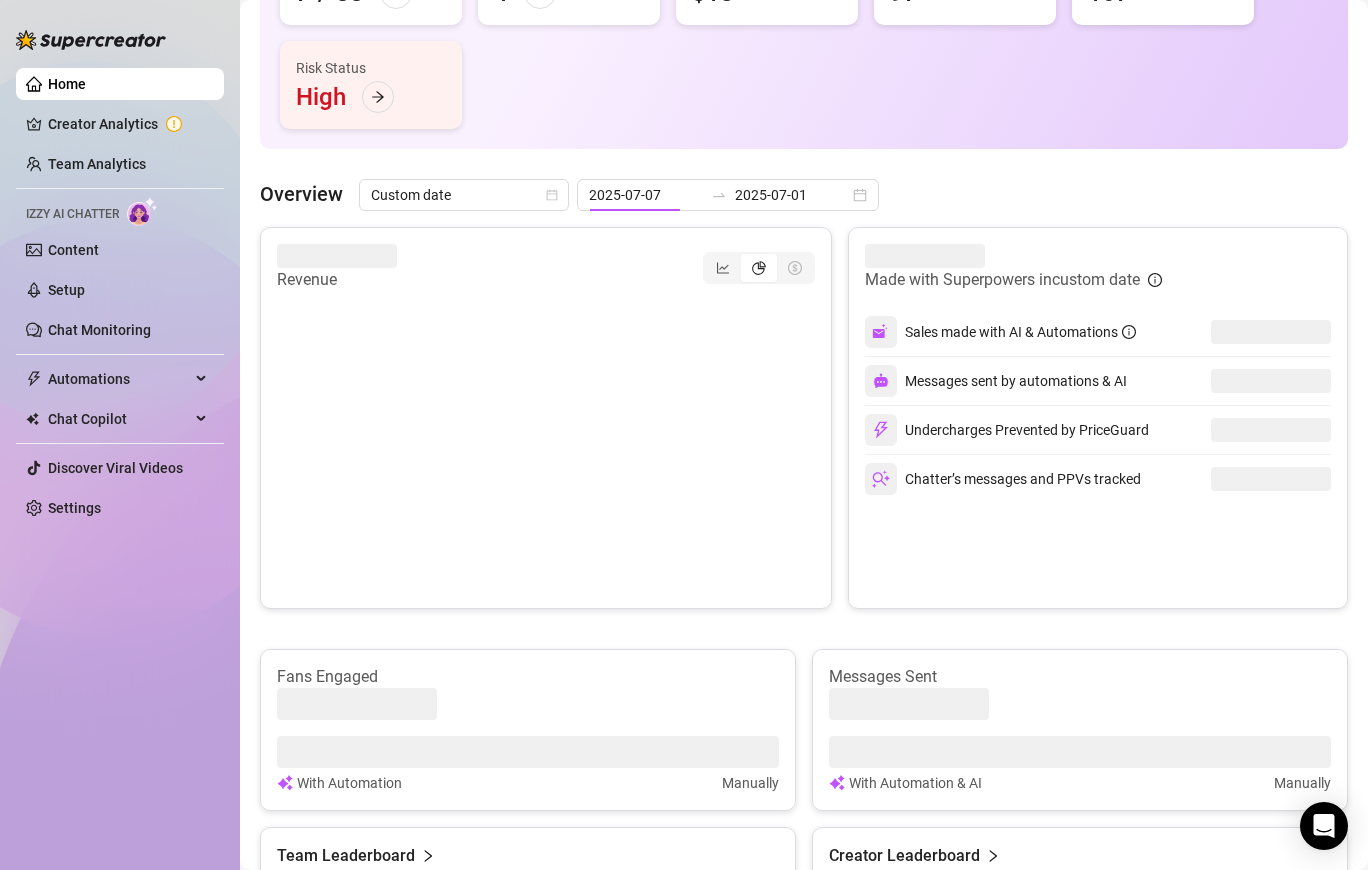 type on "2025-07-01" 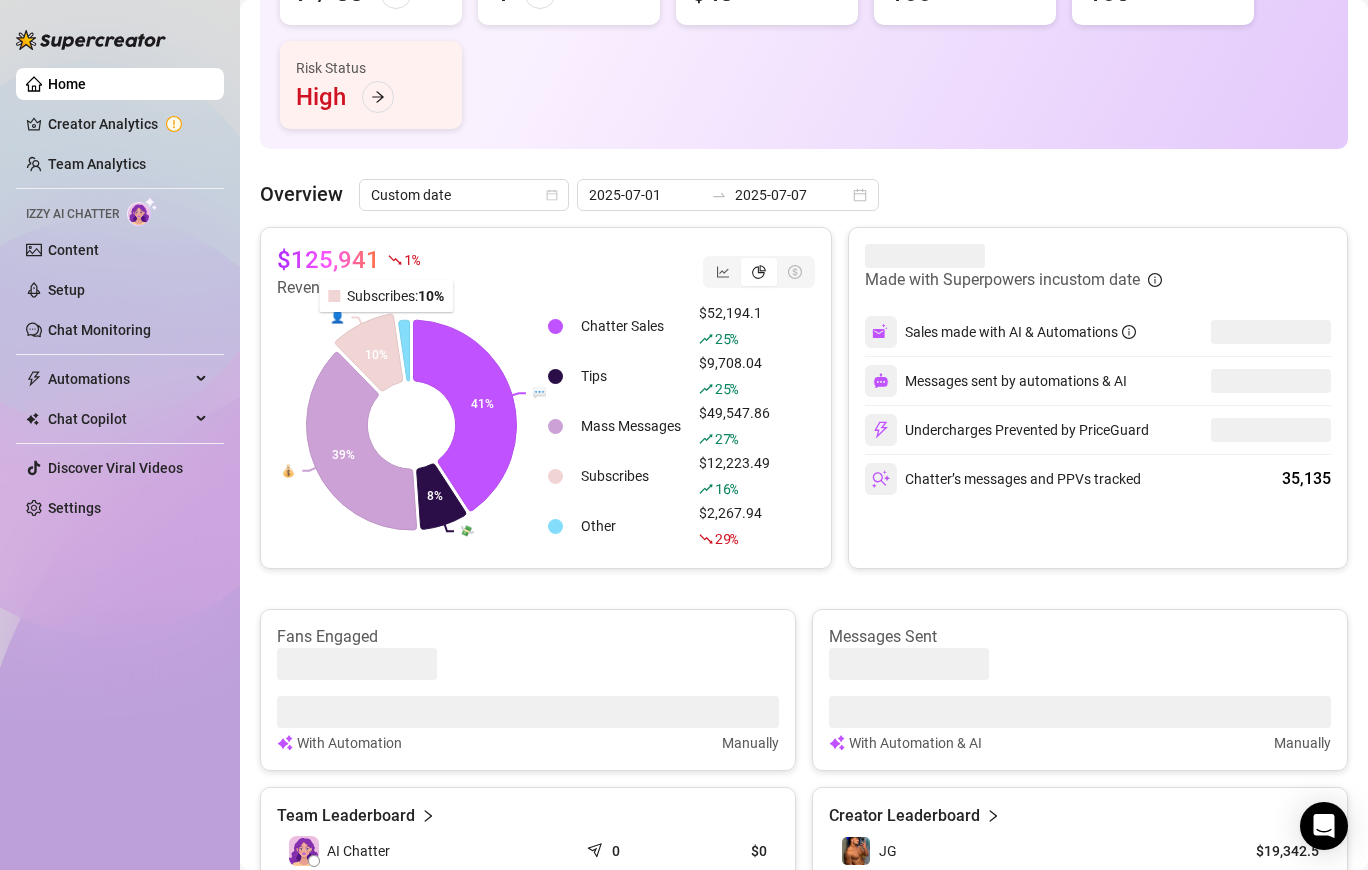 click on "$125,941" at bounding box center [328, 260] 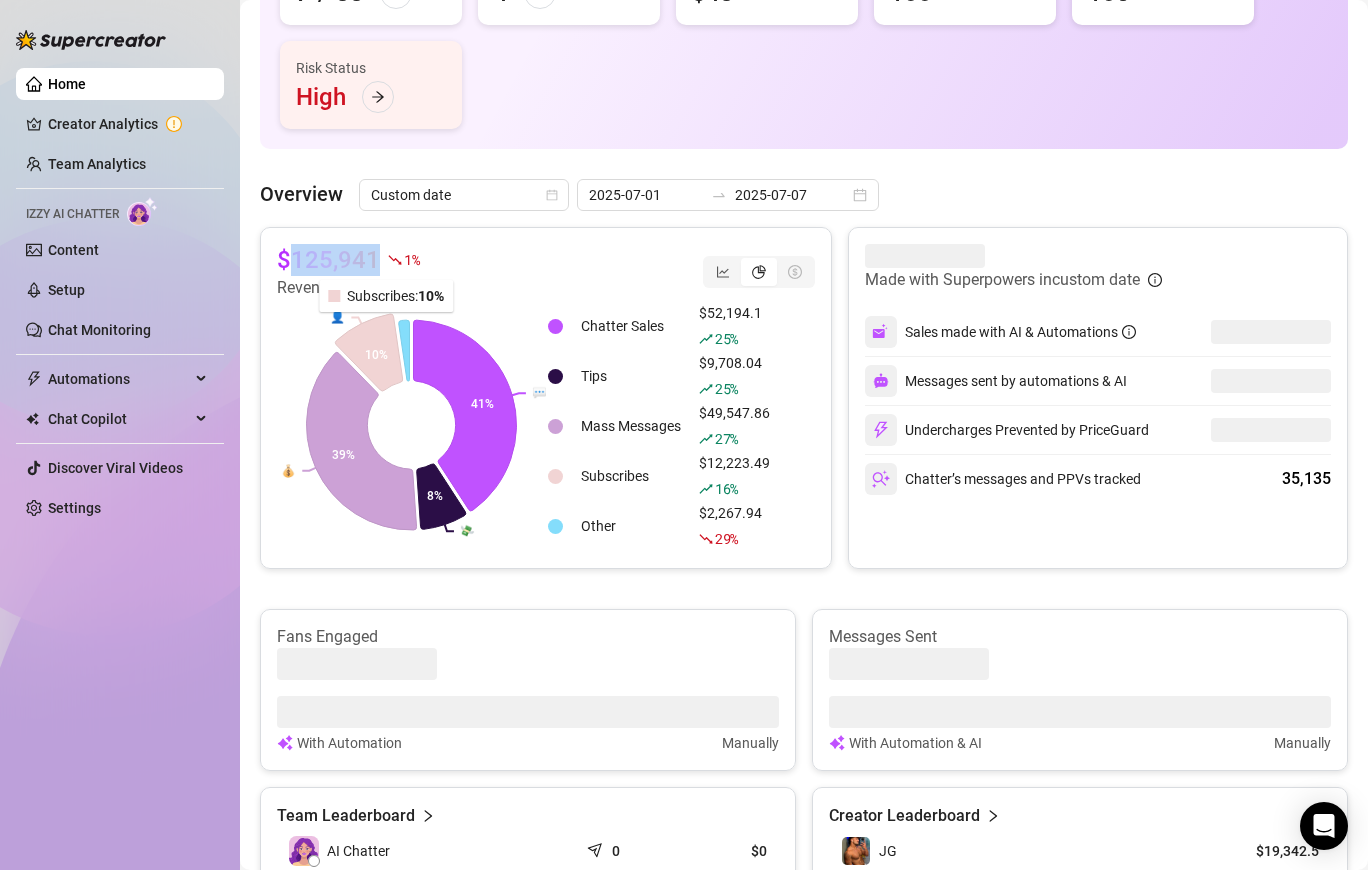 click on "$125,941" at bounding box center (328, 260) 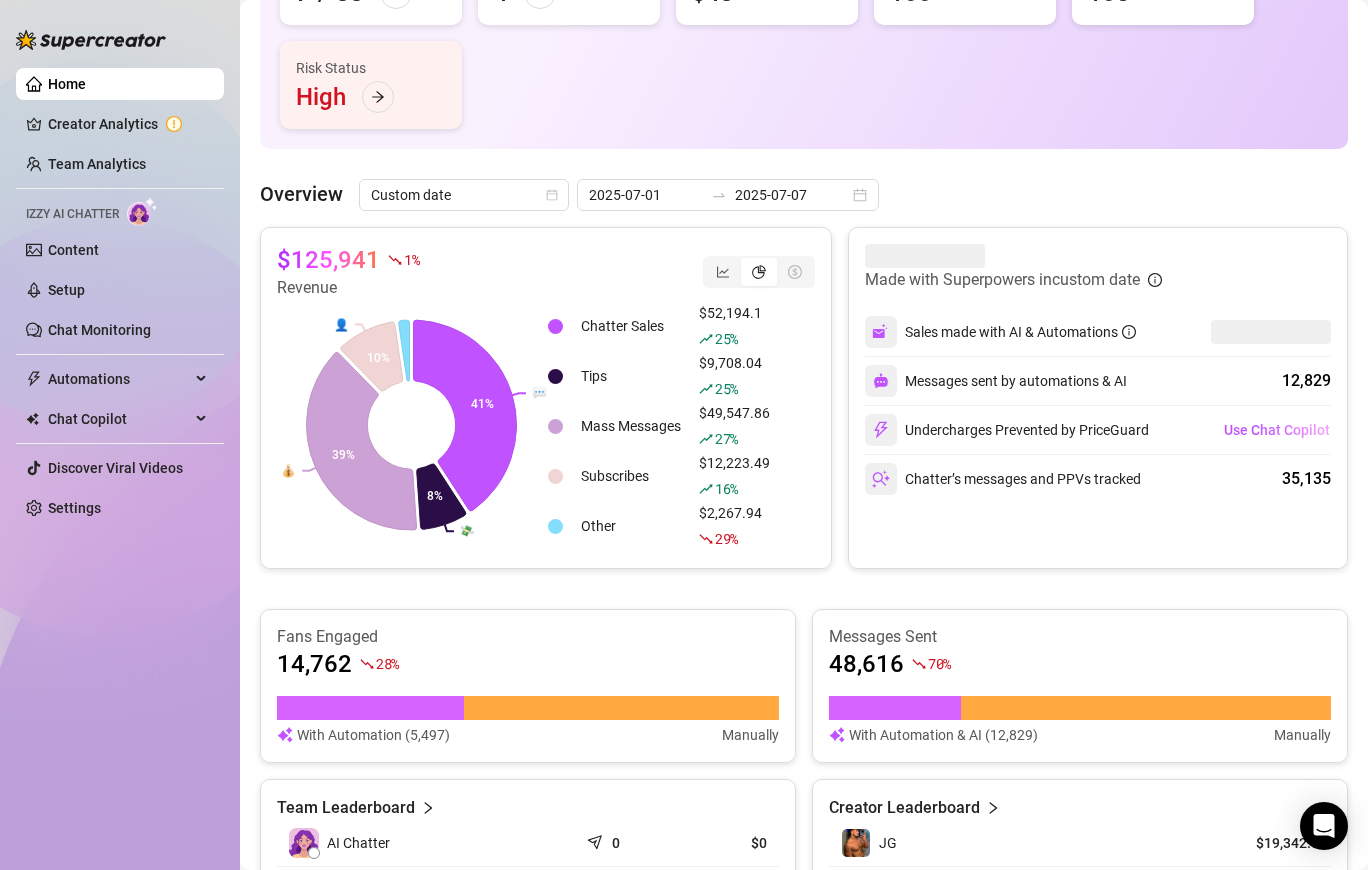 click on "$125,941 1 % Revenue 💬 💸 💰 👤 41% 8% 39% 10% Chatter Sales $52,194.1 25 % Tips $9,708.04 25 % Mass Messages $49,547.86 27 % Subscribes $12,223.49 16 % Other $2,267.94 29 % Made with Superpowers in  custom date Sales made with AI & Automations Messages sent by automations & AI 12,829 Undercharges Prevented by PriceGuard Use Chat Copilot Chatter’s messages and PPVs tracked 35,135 Fans Engaged 14,762 28 % With Automation   (5,497) Manually Messages Sent 48,616 70 % With Automation & AI   (12,829) Manually Team Leaderboard AI Chatter 0 $0 [FIRST] [LAST] 4,775 $9,641.74 [FIRST] [LAST] 3,270 $5,892 z [FIRST] [LAST] 1,592 $5,000 [FIRST] [LAST] 2,129 $4,484.87 1 2 3 4 5 6 7 Creator Leaderboard JG $19,342.5 TR Trent $16,657.84 [NAME] $16,276.36 Nathan $12,710.8 JUSTIN $8,823.96 1 2 3 4 5 6" at bounding box center (804, 678) 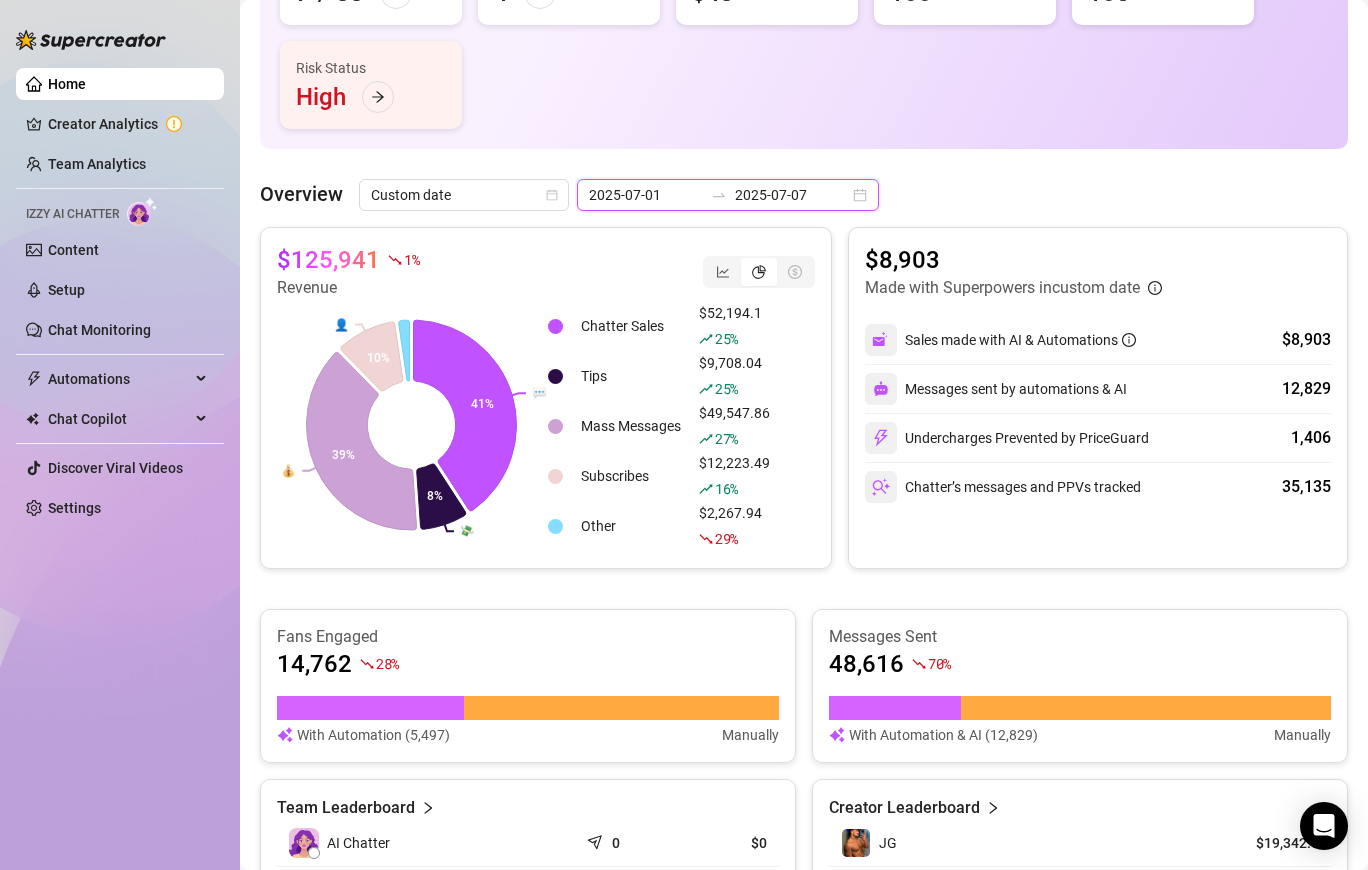 click on "2025-07-07" at bounding box center (792, 195) 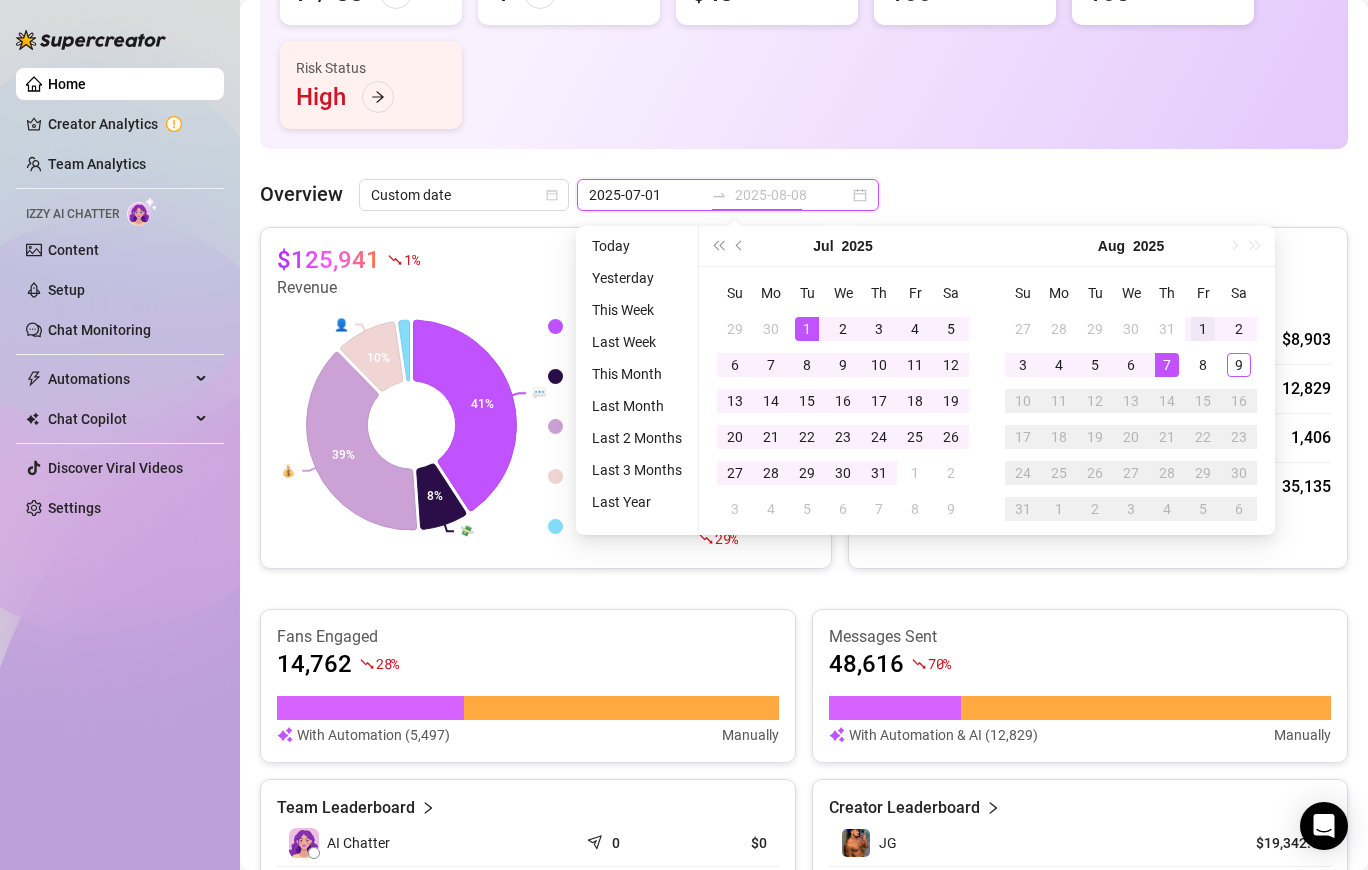 type on "2025-08-01" 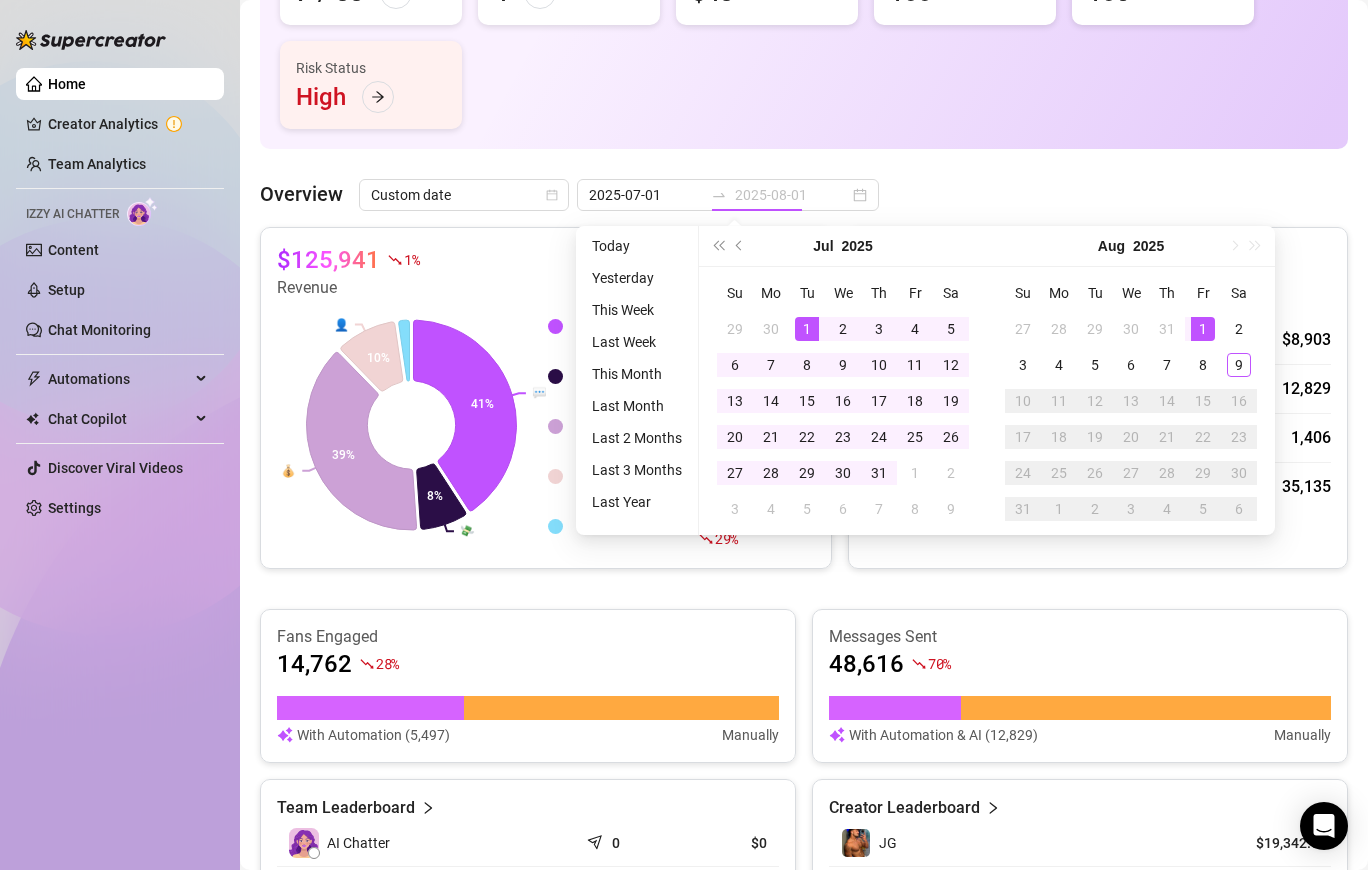 click on "1" at bounding box center [1203, 329] 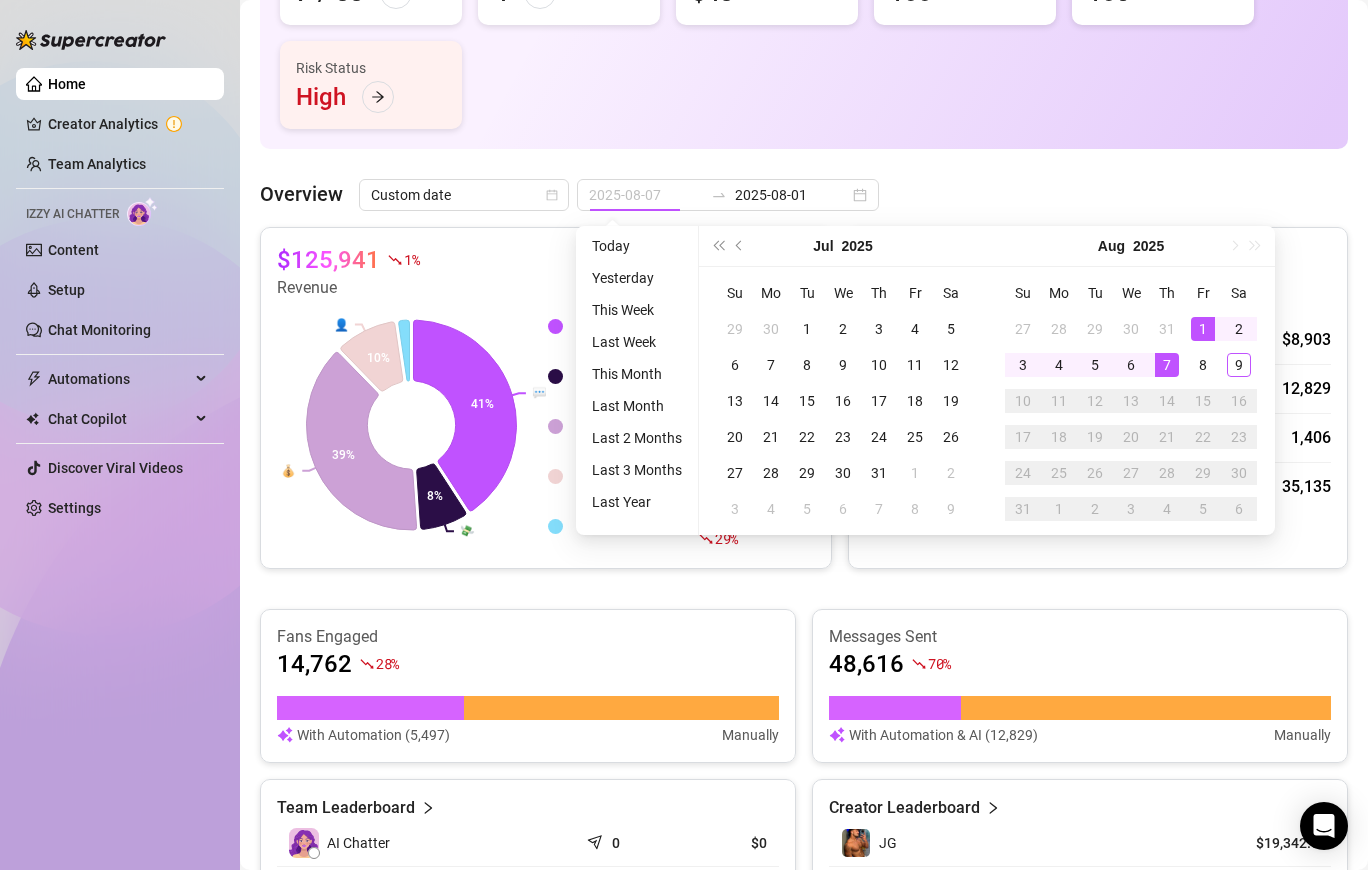 click on "7" at bounding box center (1167, 365) 